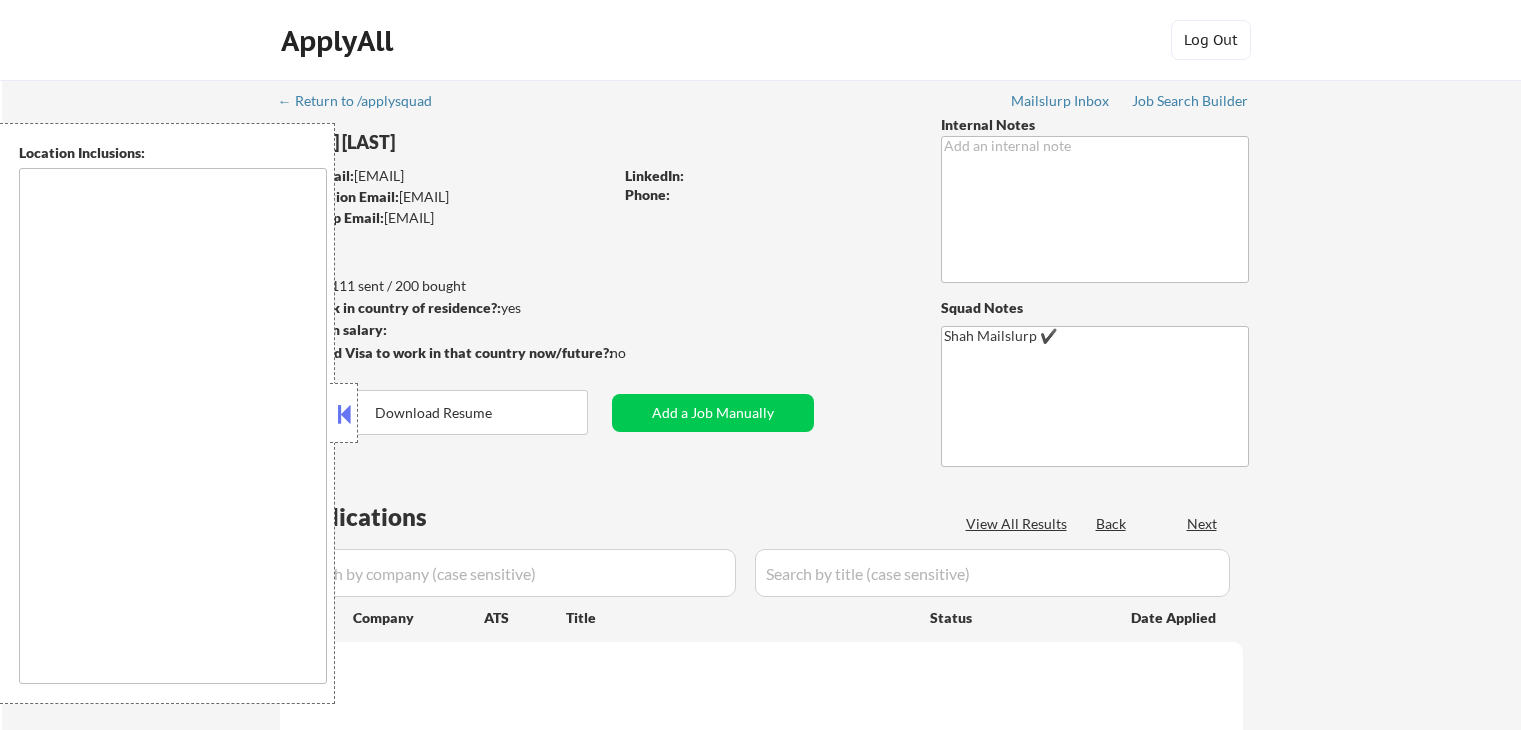 scroll, scrollTop: 0, scrollLeft: 0, axis: both 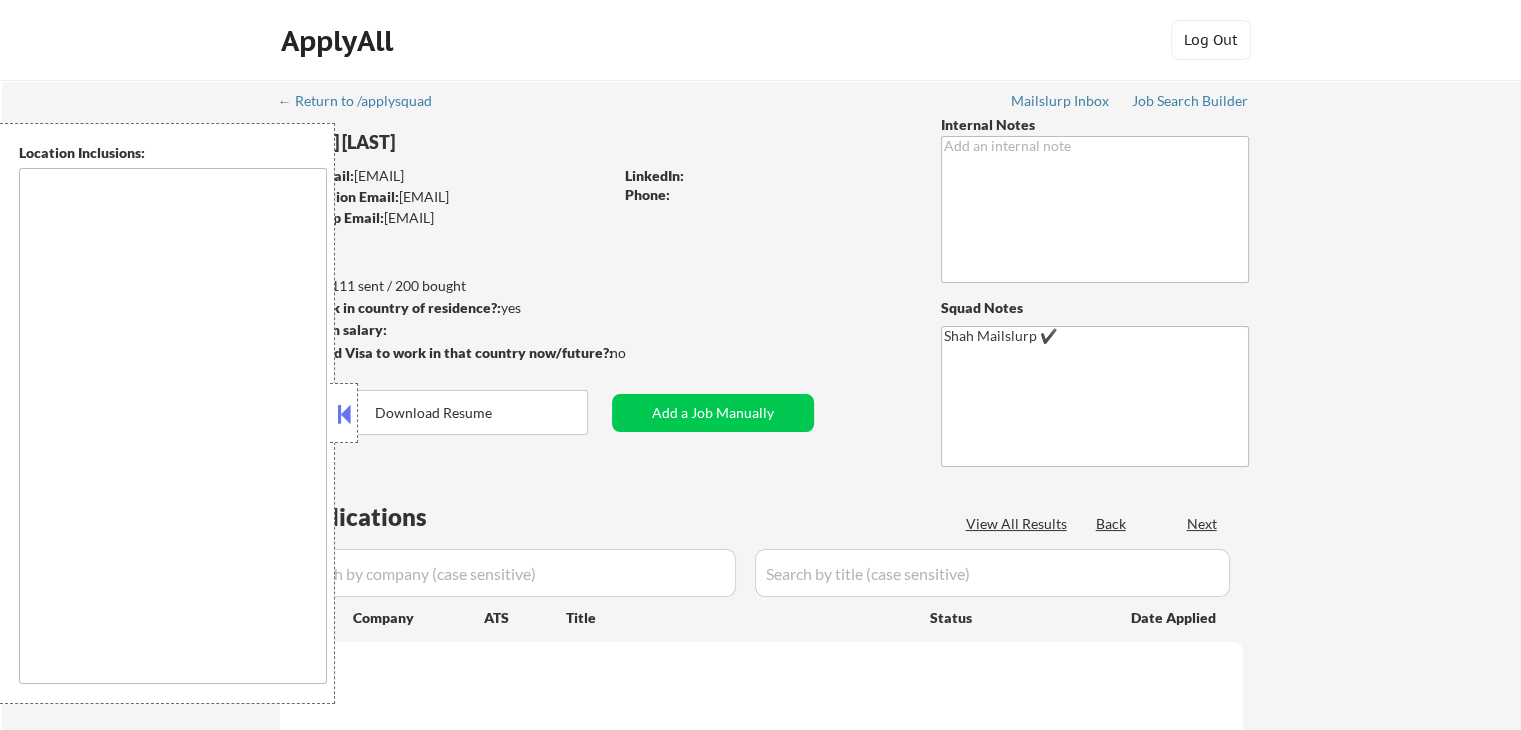 type on "[CITY], [STATE] [CITY], [STATE] [CITY], [STATE] [CITY], [STATE] [CITY], [STATE] [CITY], [STATE] [CITY], [STATE] [CITY], [STATE] [CITY], [STATE] [CITY], [STATE] [CITY], [STATE] [CITY], [STATE] [CITY], [STATE] [CITY], [STATE] [CITY], [STATE] [CITY], [STATE] [CITY], [STATE] [CITY], [STATE] [CITY], [STATE] [CITY], [STATE] [CITY], [STATE] [CITY], [STATE] [CITY], [STATE] [CITY], [STATE] [CITY], [STATE] [CITY], [STATE] [CITY], [STATE] [CITY], [STATE] [CITY], [STATE] [CITY], [STATE] [CITY], [STATE] [CITY], [STATE] [CITY], [STATE] [CITY], [STATE] [CITY], [STATE] [CITY], [STATE] [CITY], [STATE] [CITY], [STATE] [CITY], [STATE] [CITY], [STATE] [CITY], [STATE] [CITY], [STATE] [CITY], [STATE] remote" 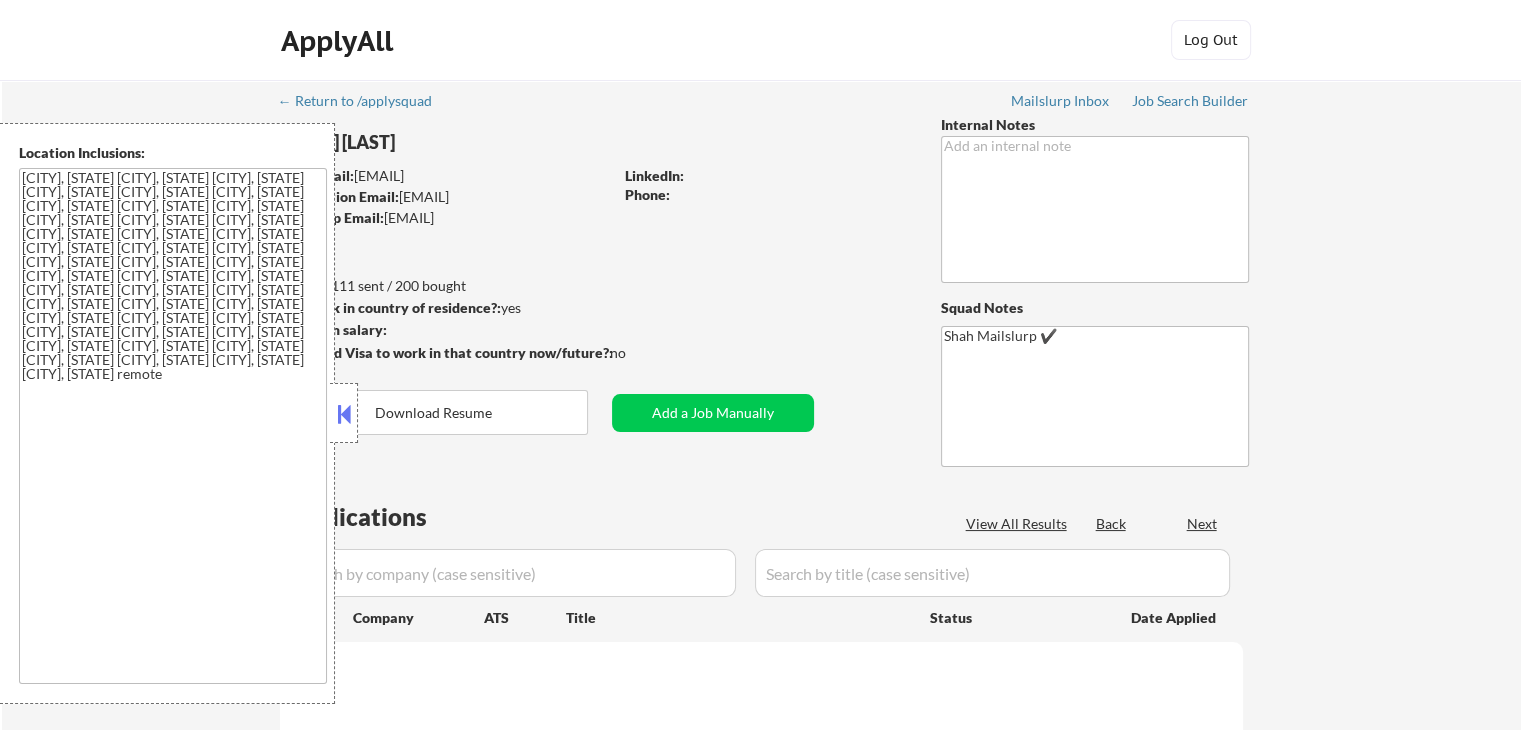 select on ""pending"" 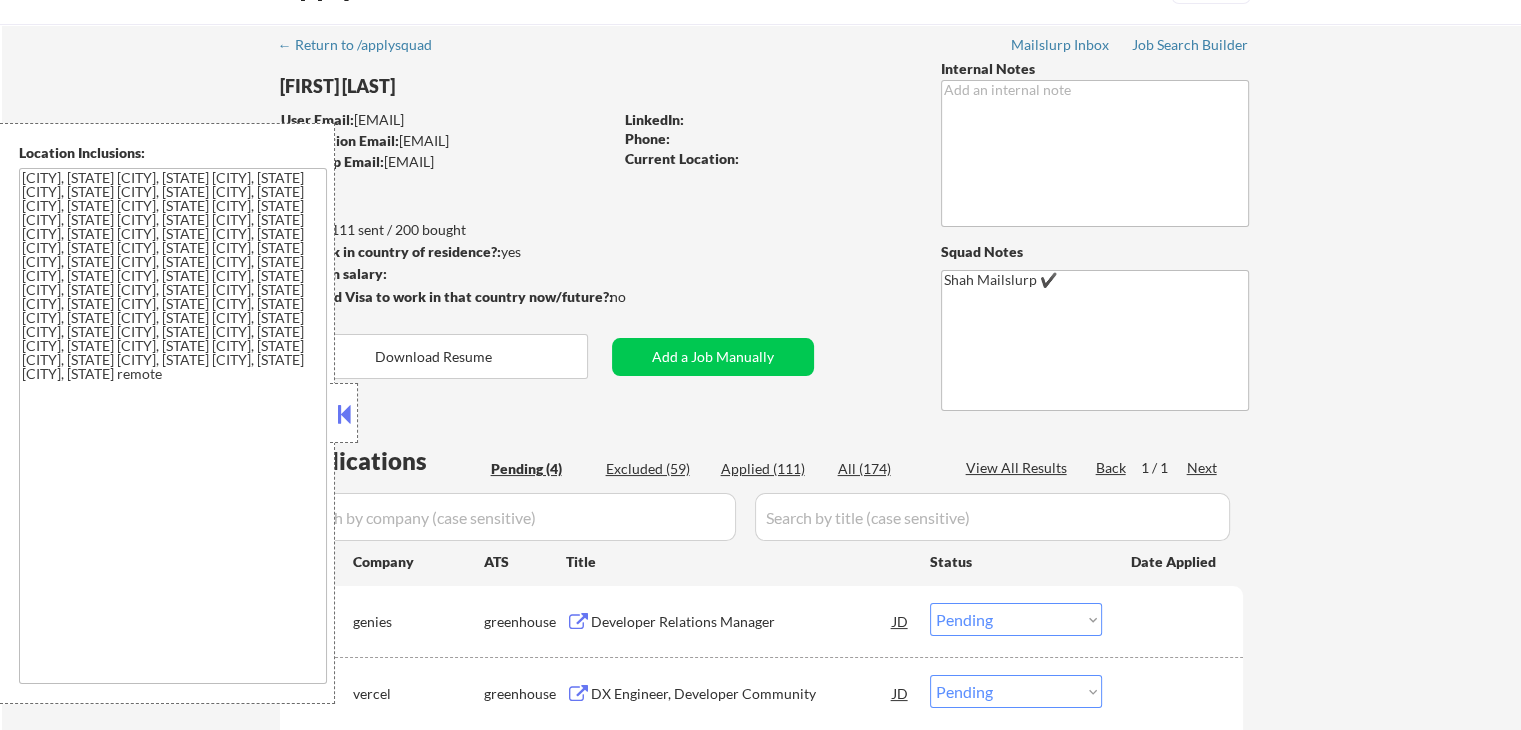 scroll, scrollTop: 100, scrollLeft: 0, axis: vertical 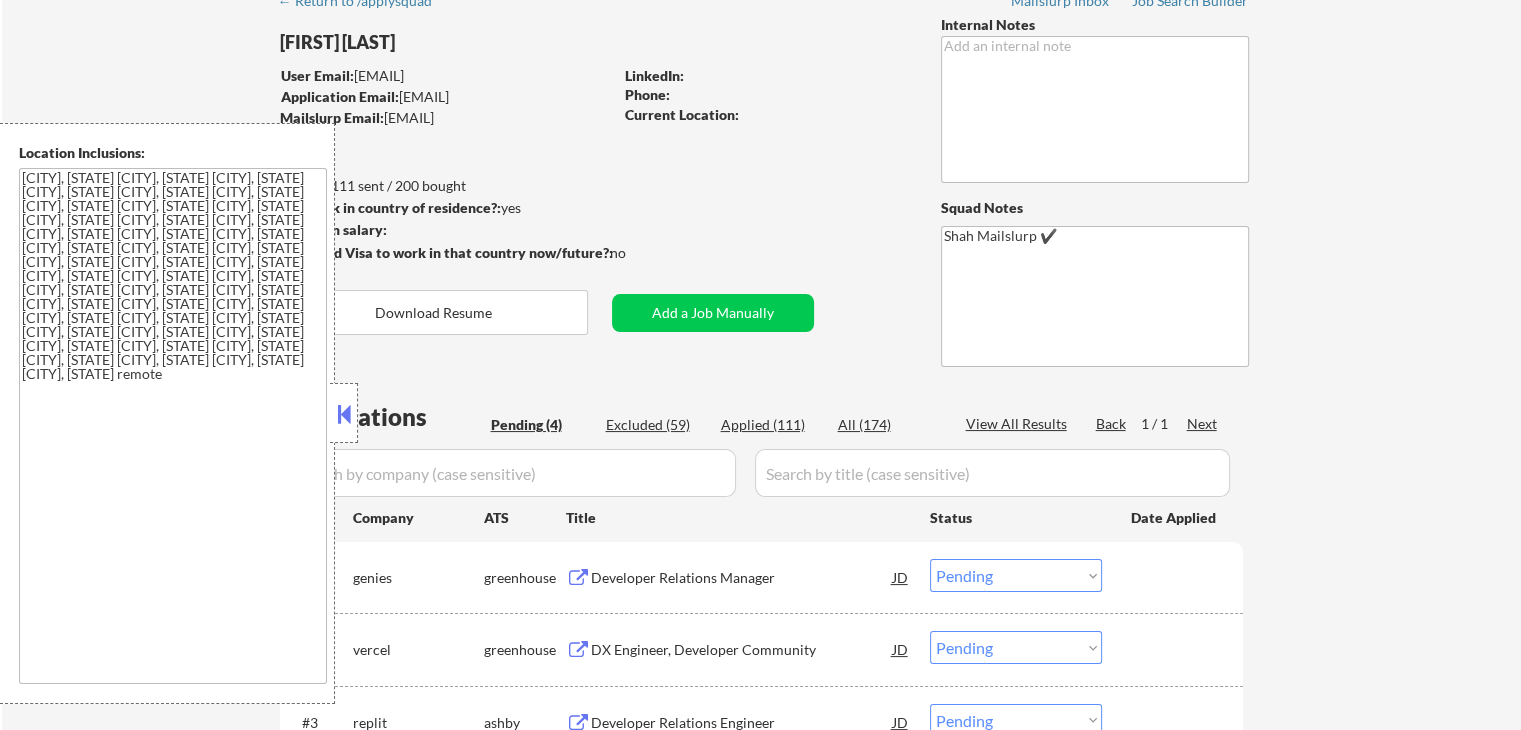 click at bounding box center (344, 414) 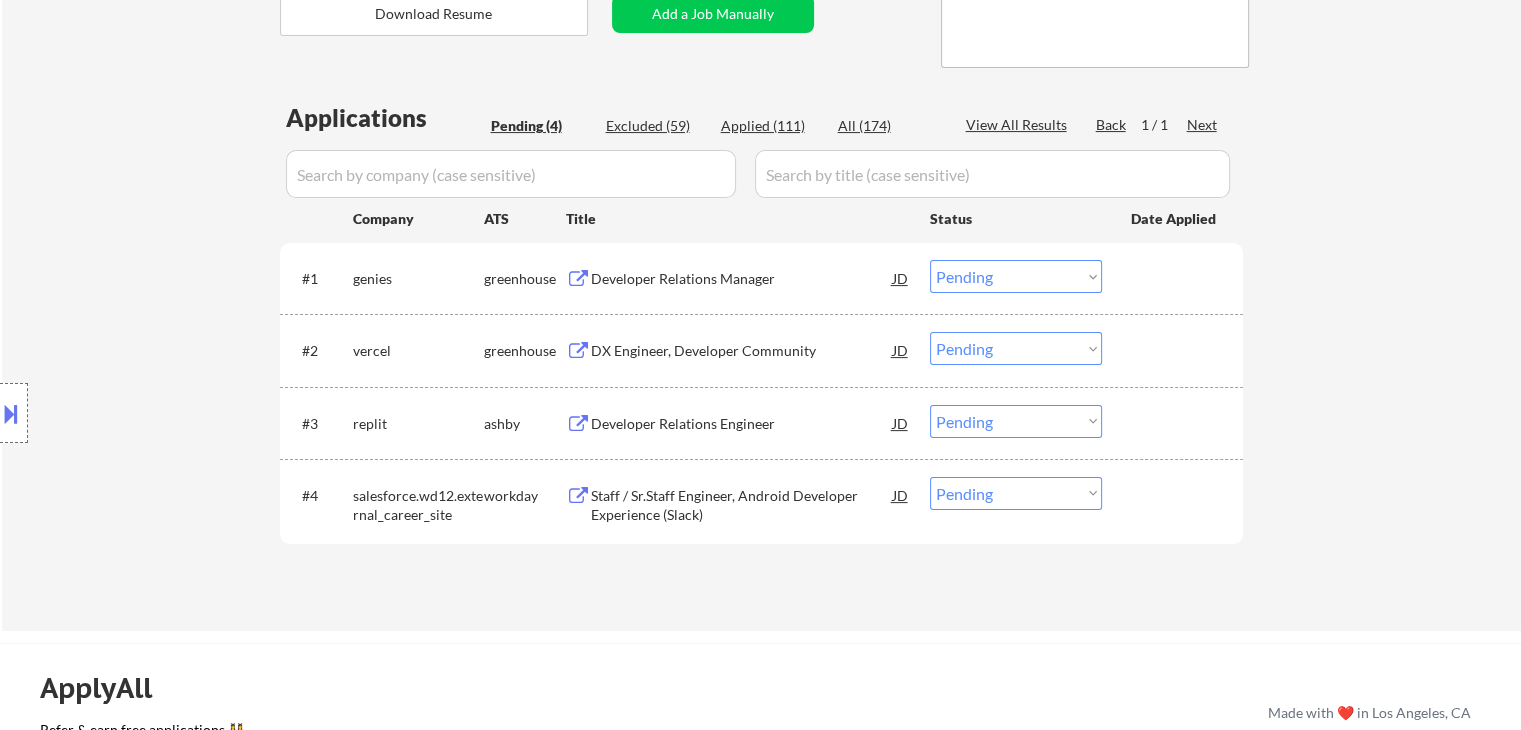 scroll, scrollTop: 400, scrollLeft: 0, axis: vertical 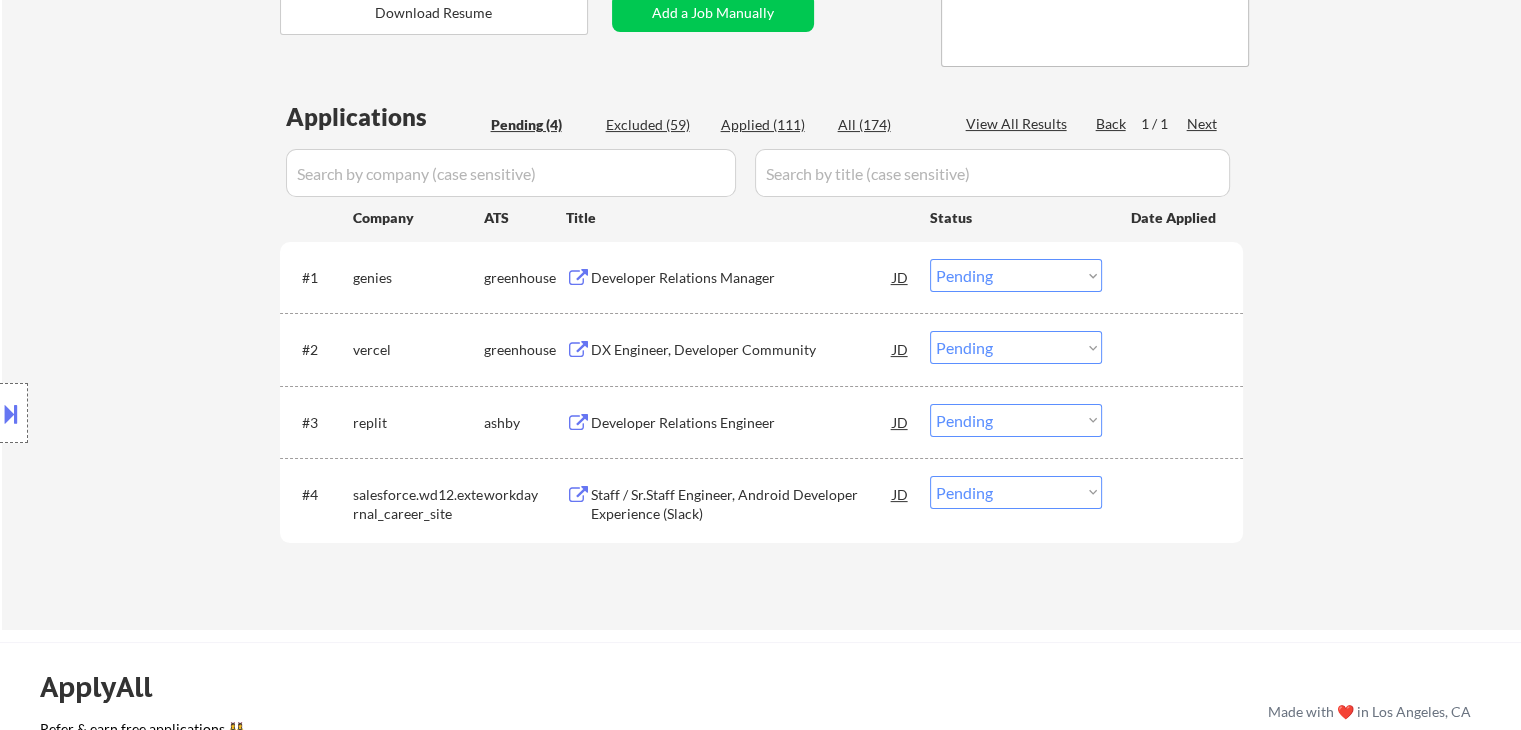 click on "Developer Relations Manager" at bounding box center (742, 278) 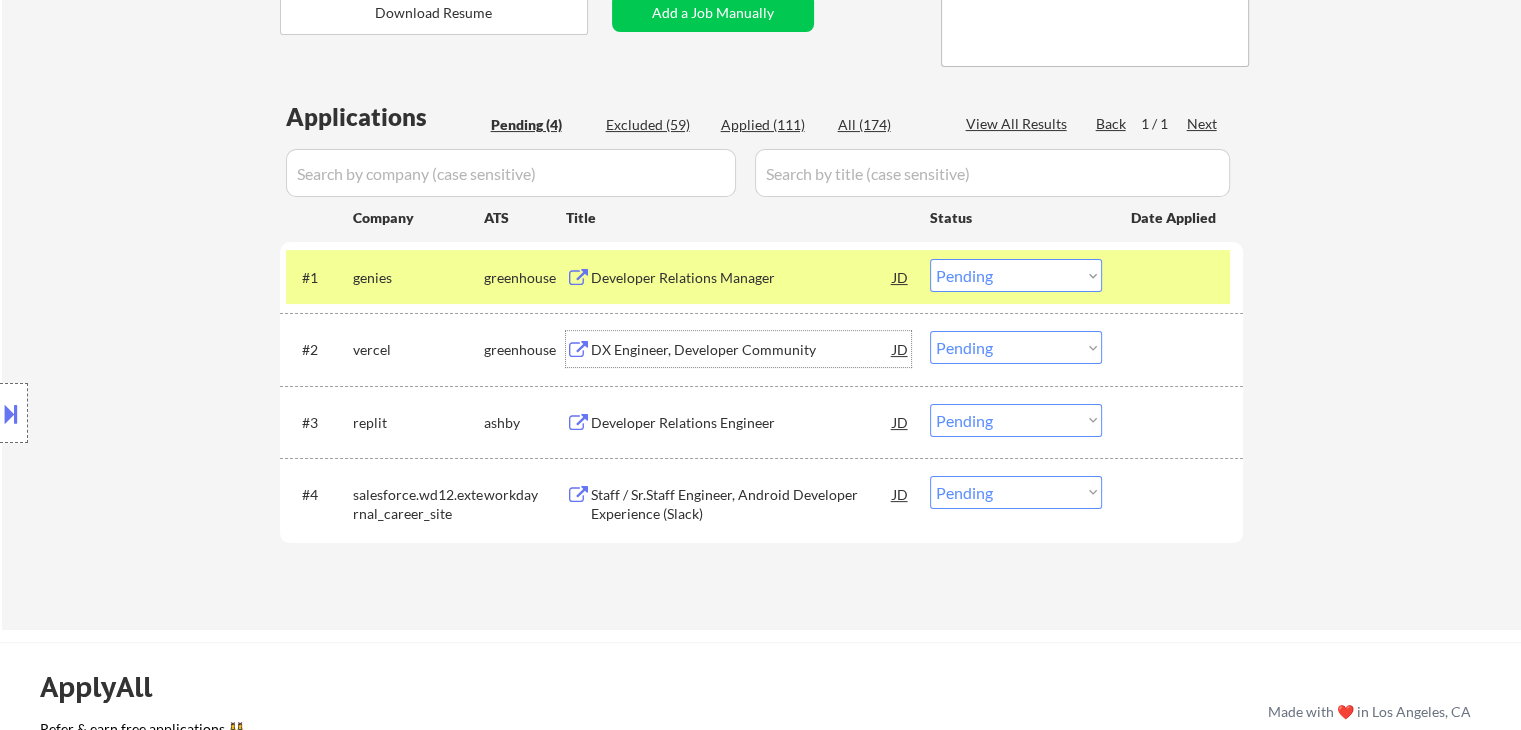 click on "DX Engineer, Developer Community" at bounding box center [742, 350] 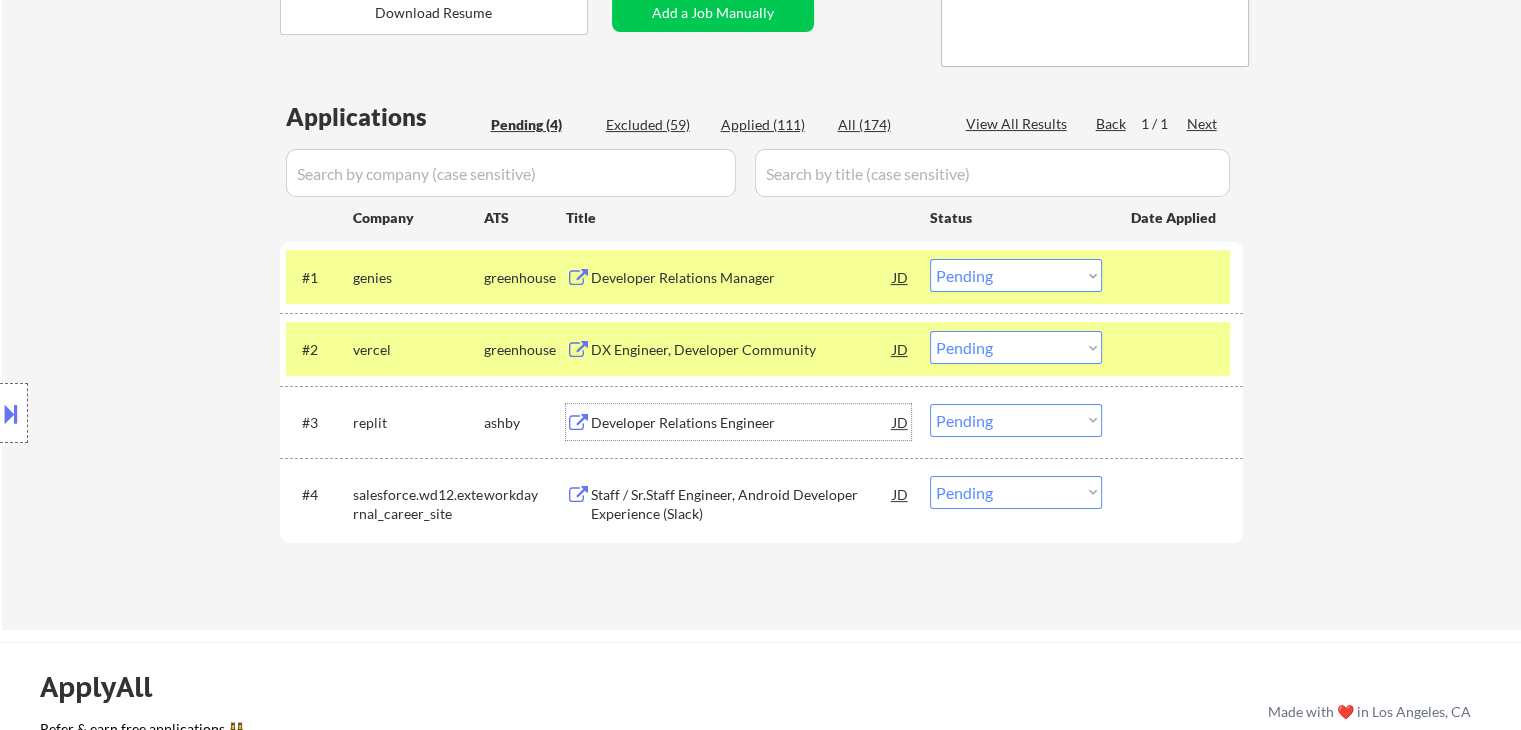 drag, startPoint x: 639, startPoint y: 417, endPoint x: 661, endPoint y: 451, distance: 40.496914 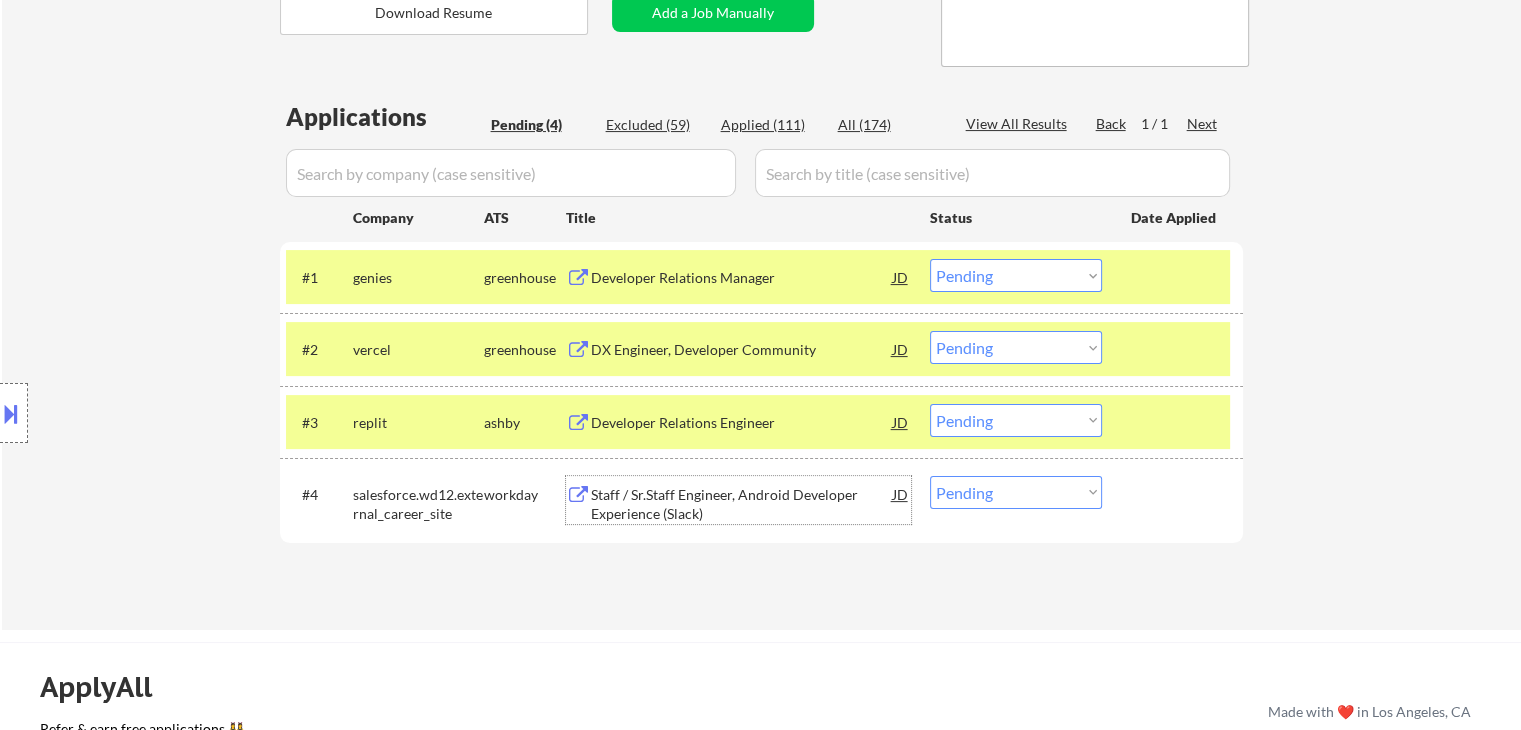 drag, startPoint x: 674, startPoint y: 486, endPoint x: 676, endPoint y: 472, distance: 14.142136 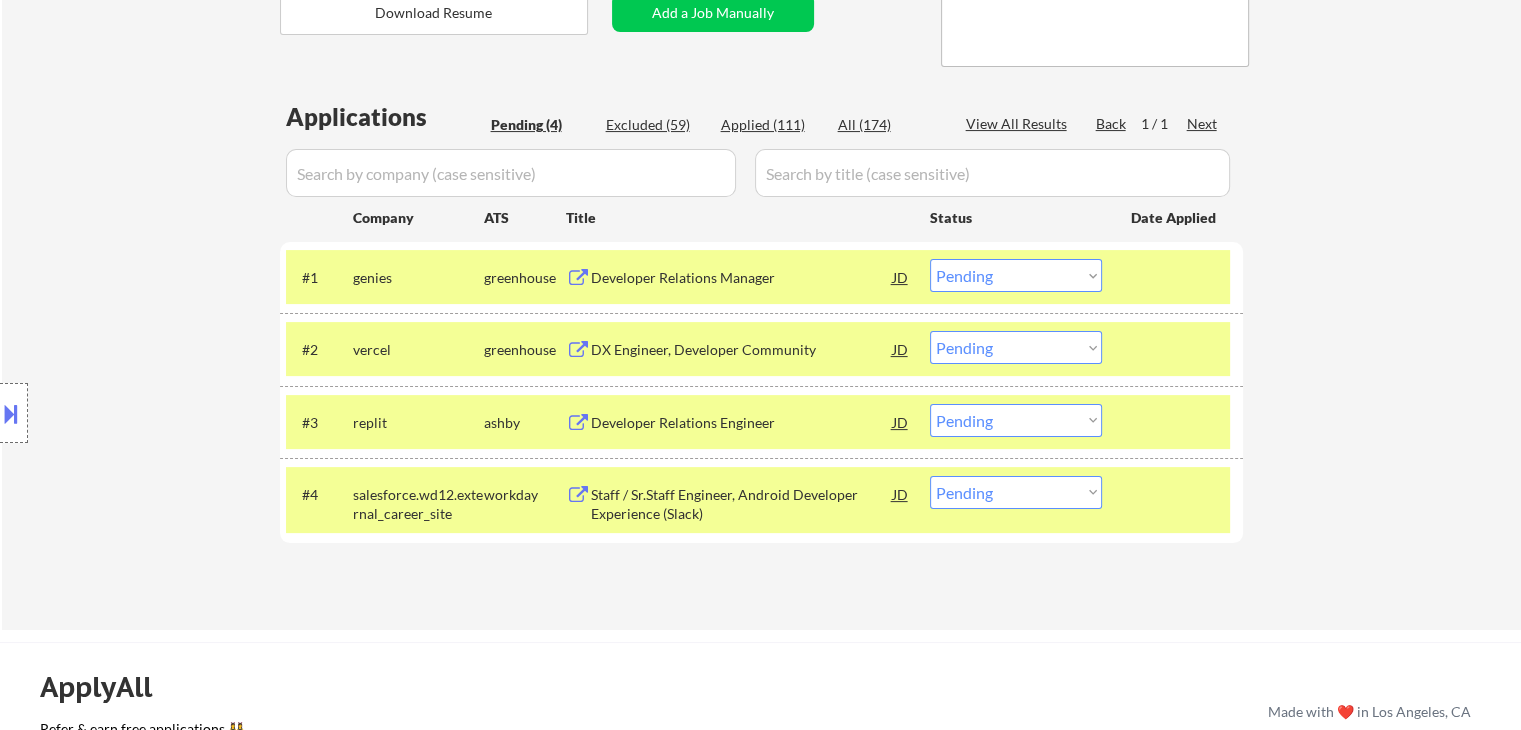 click at bounding box center [11, 413] 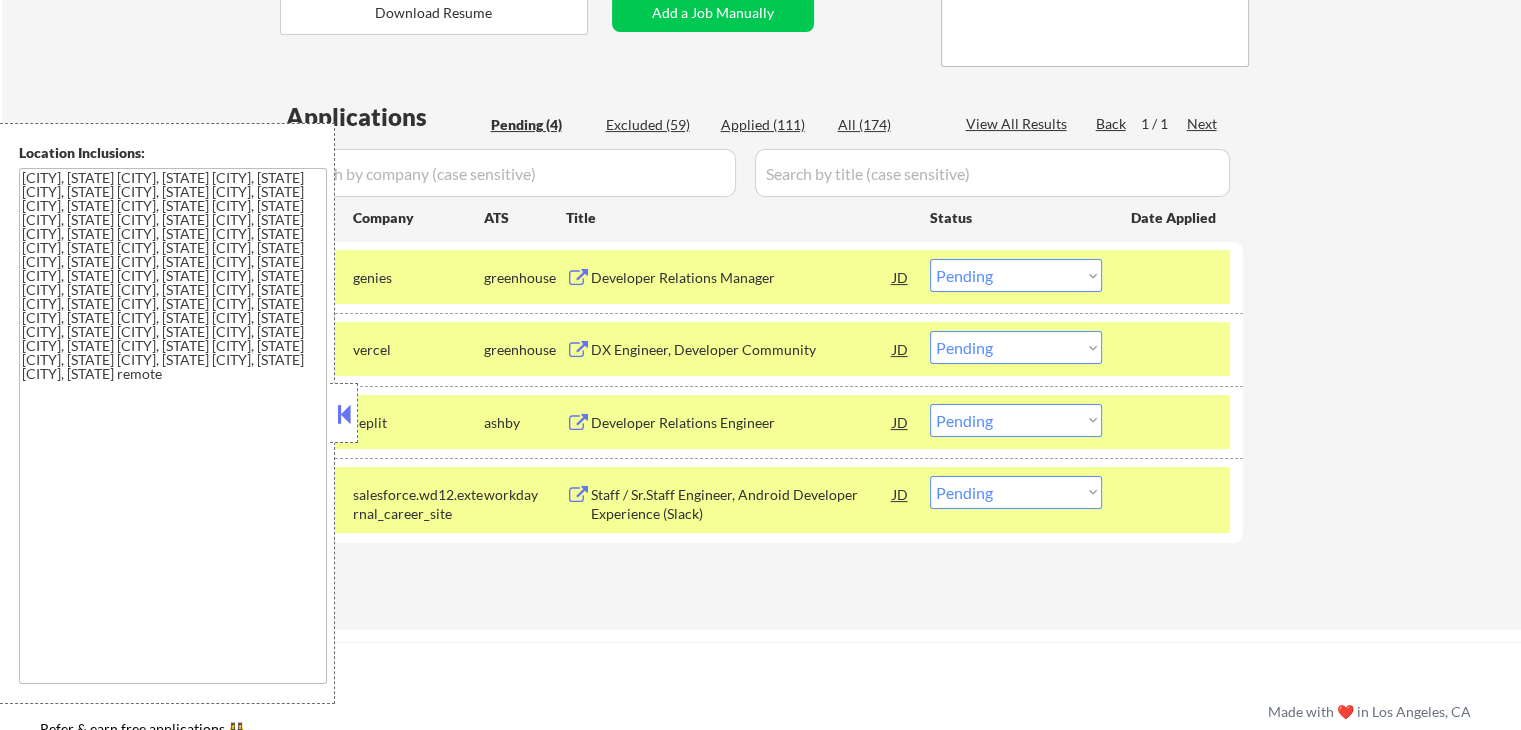 click at bounding box center [344, 414] 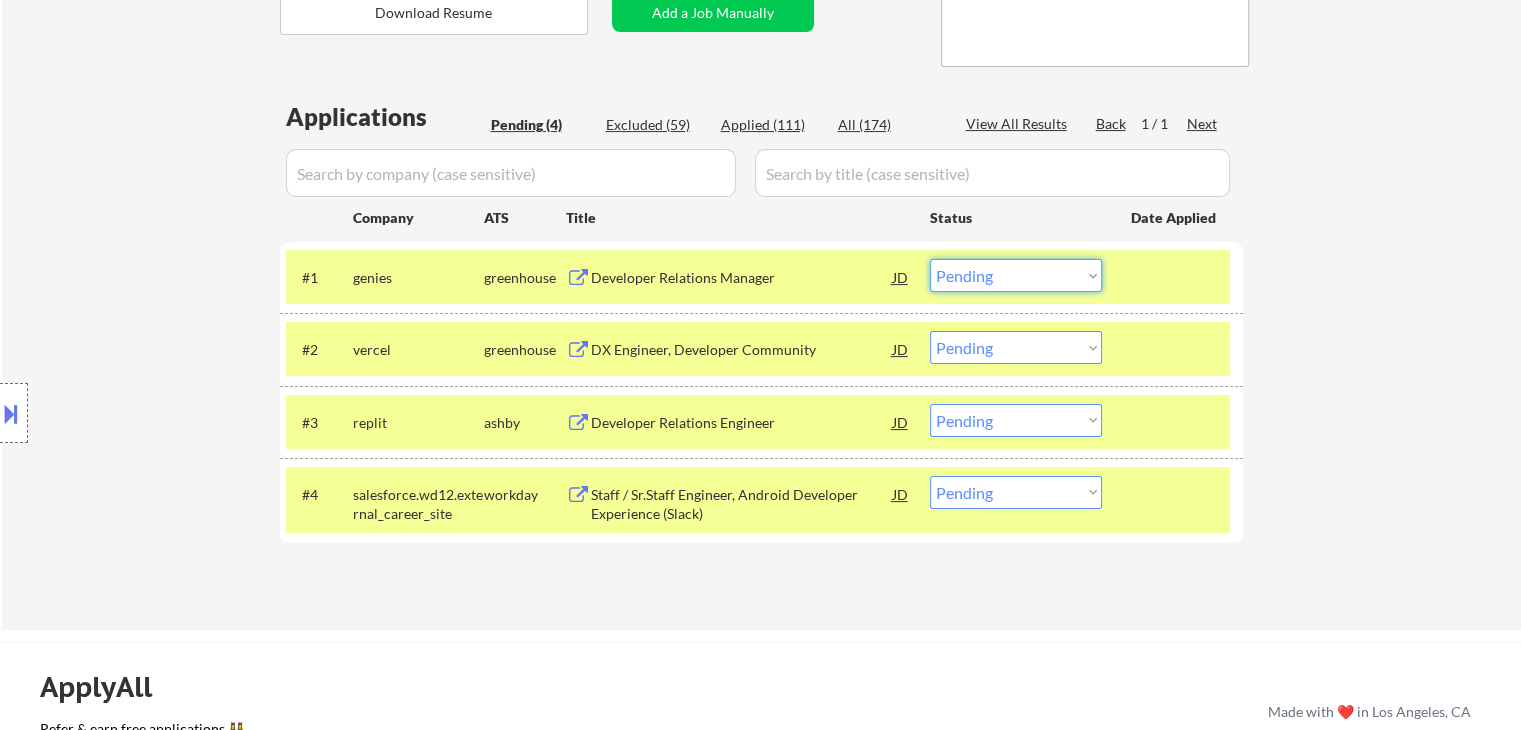 click on "Choose an option... Pending Applied Excluded (Questions) Excluded (Expired) Excluded (Location) Excluded (Bad Match) Excluded (Blocklist) Excluded (Salary) Excluded (Other)" at bounding box center [1016, 275] 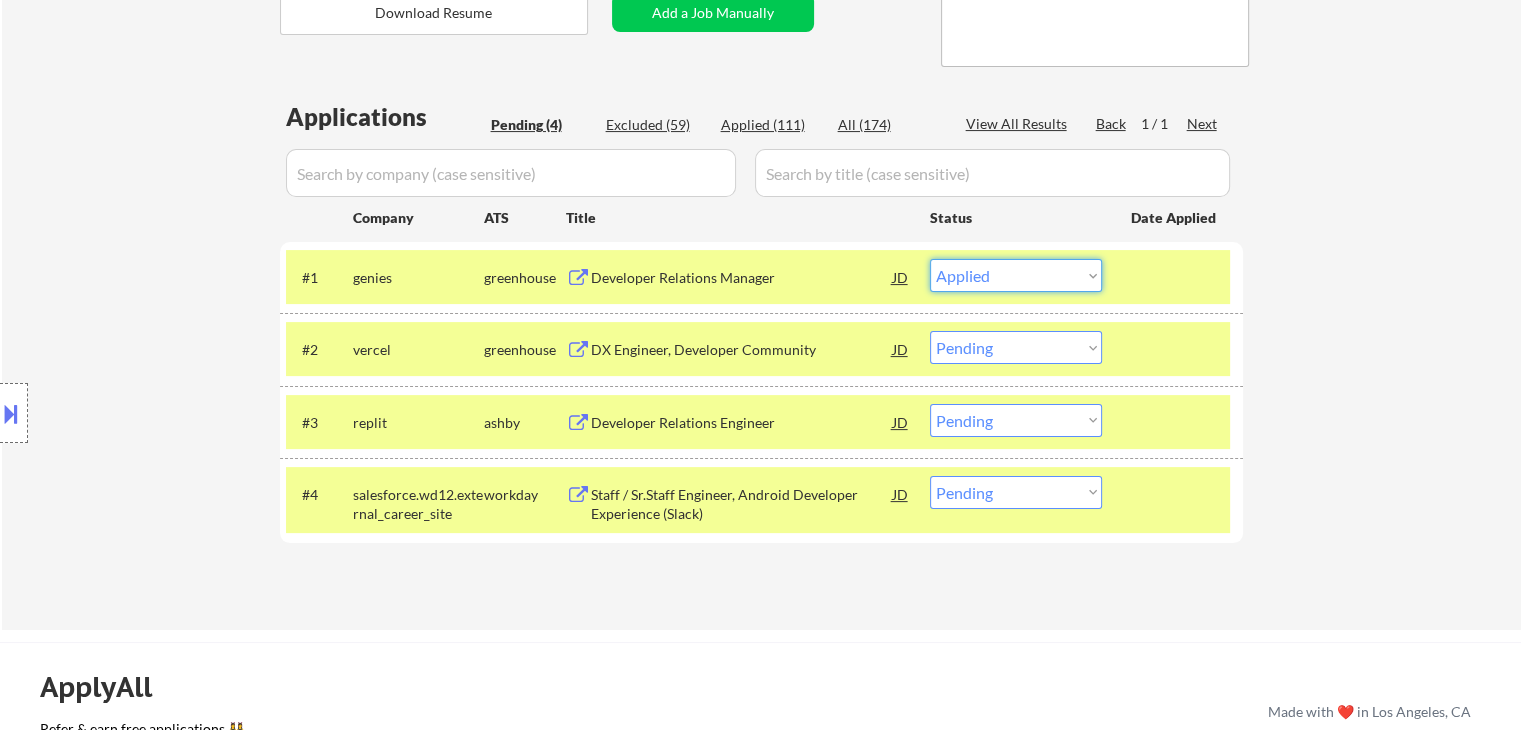 click on "Choose an option... Pending Applied Excluded (Questions) Excluded (Expired) Excluded (Location) Excluded (Bad Match) Excluded (Blocklist) Excluded (Salary) Excluded (Other)" at bounding box center (1016, 275) 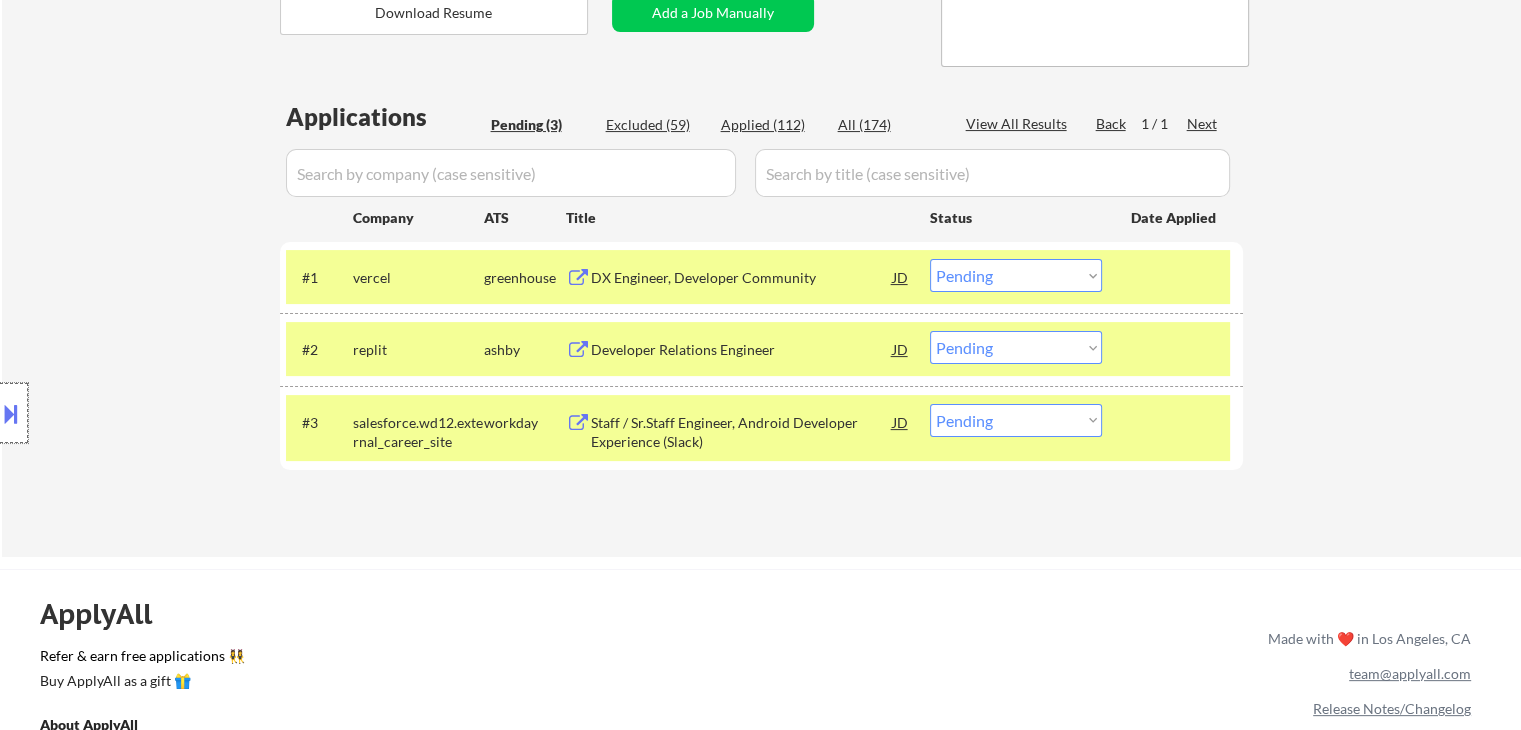 click at bounding box center [14, 413] 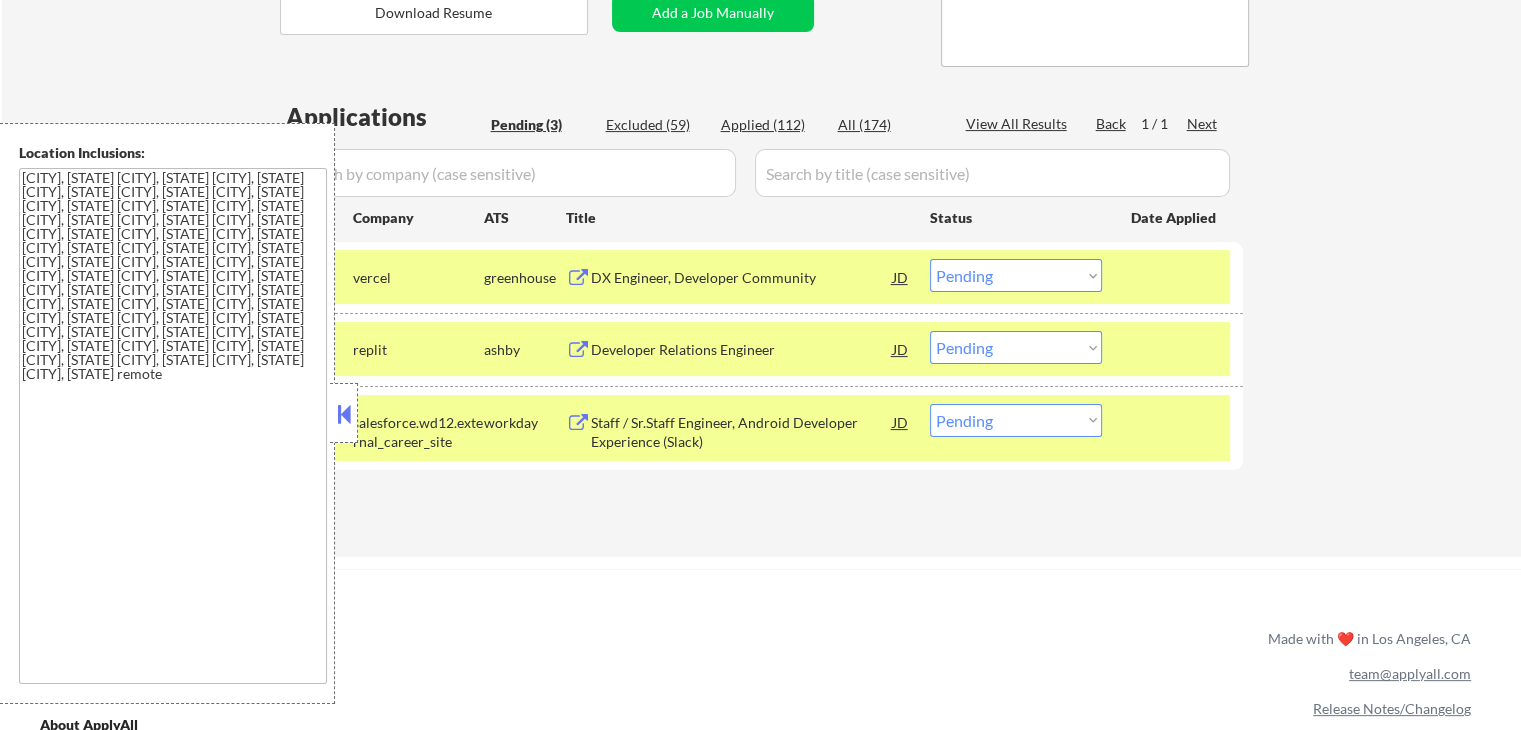 click at bounding box center [344, 414] 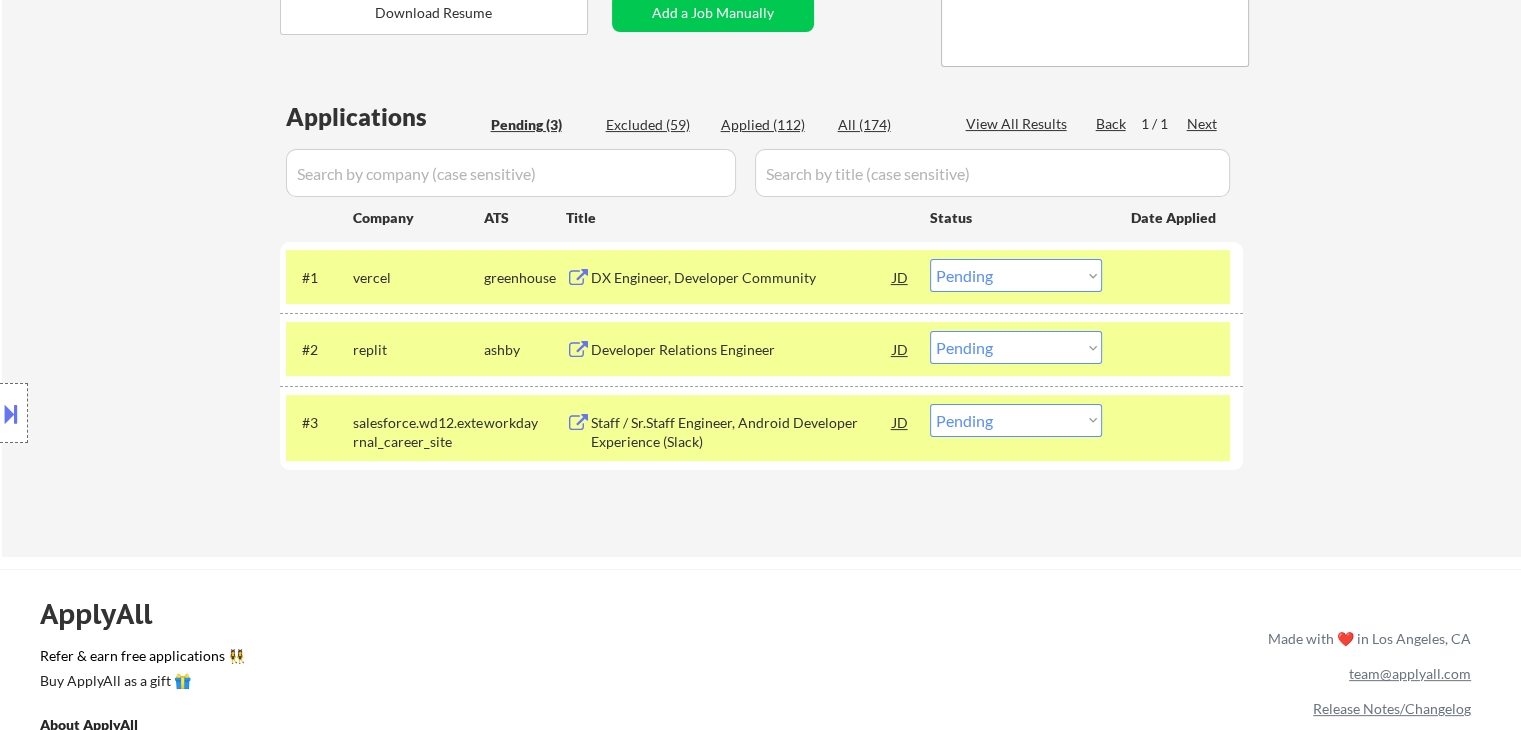 click on "Choose an option... Pending Applied Excluded (Questions) Excluded (Expired) Excluded (Location) Excluded (Bad Match) Excluded (Blocklist) Excluded (Salary) Excluded (Other)" at bounding box center [1016, 275] 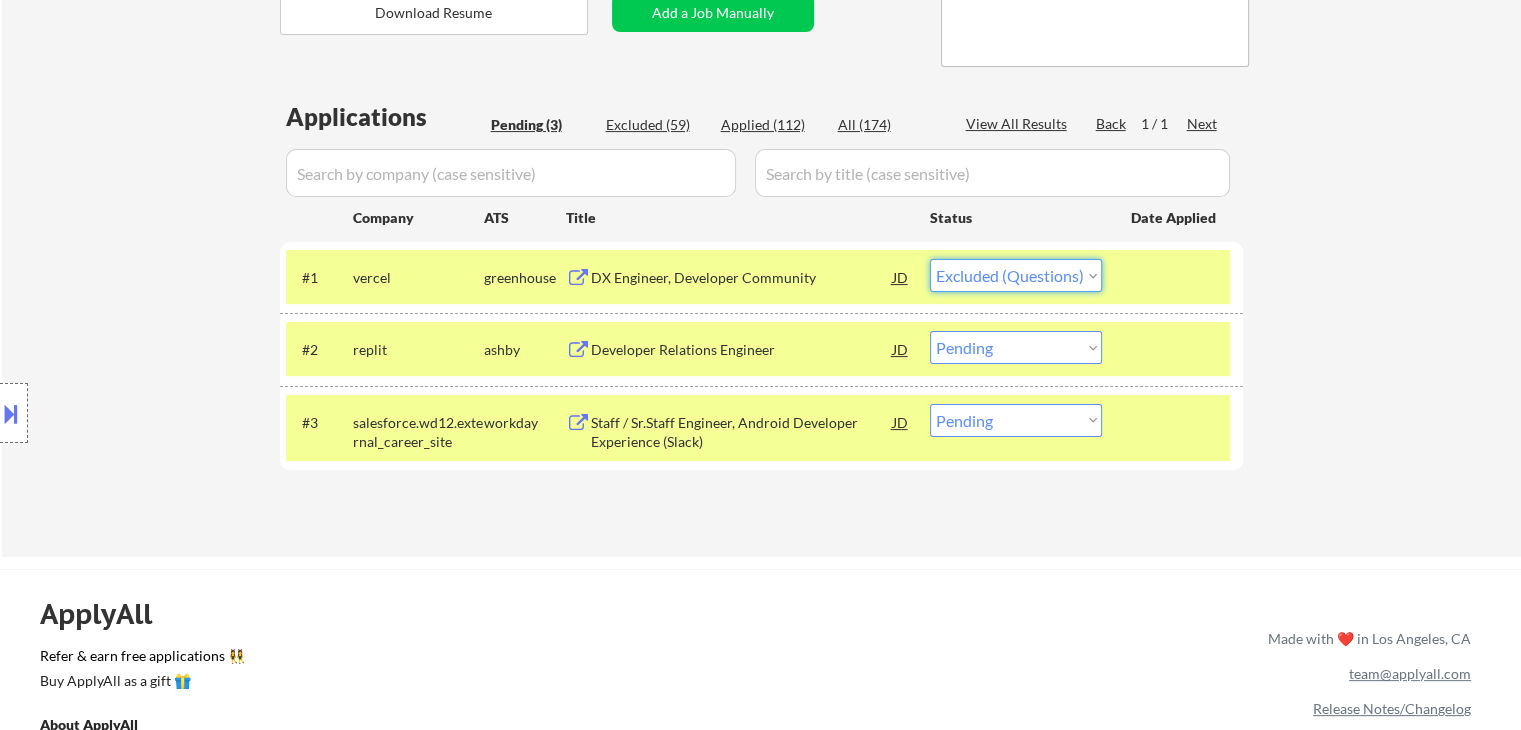 click on "Choose an option... Pending Applied Excluded (Questions) Excluded (Expired) Excluded (Location) Excluded (Bad Match) Excluded (Blocklist) Excluded (Salary) Excluded (Other)" at bounding box center (1016, 275) 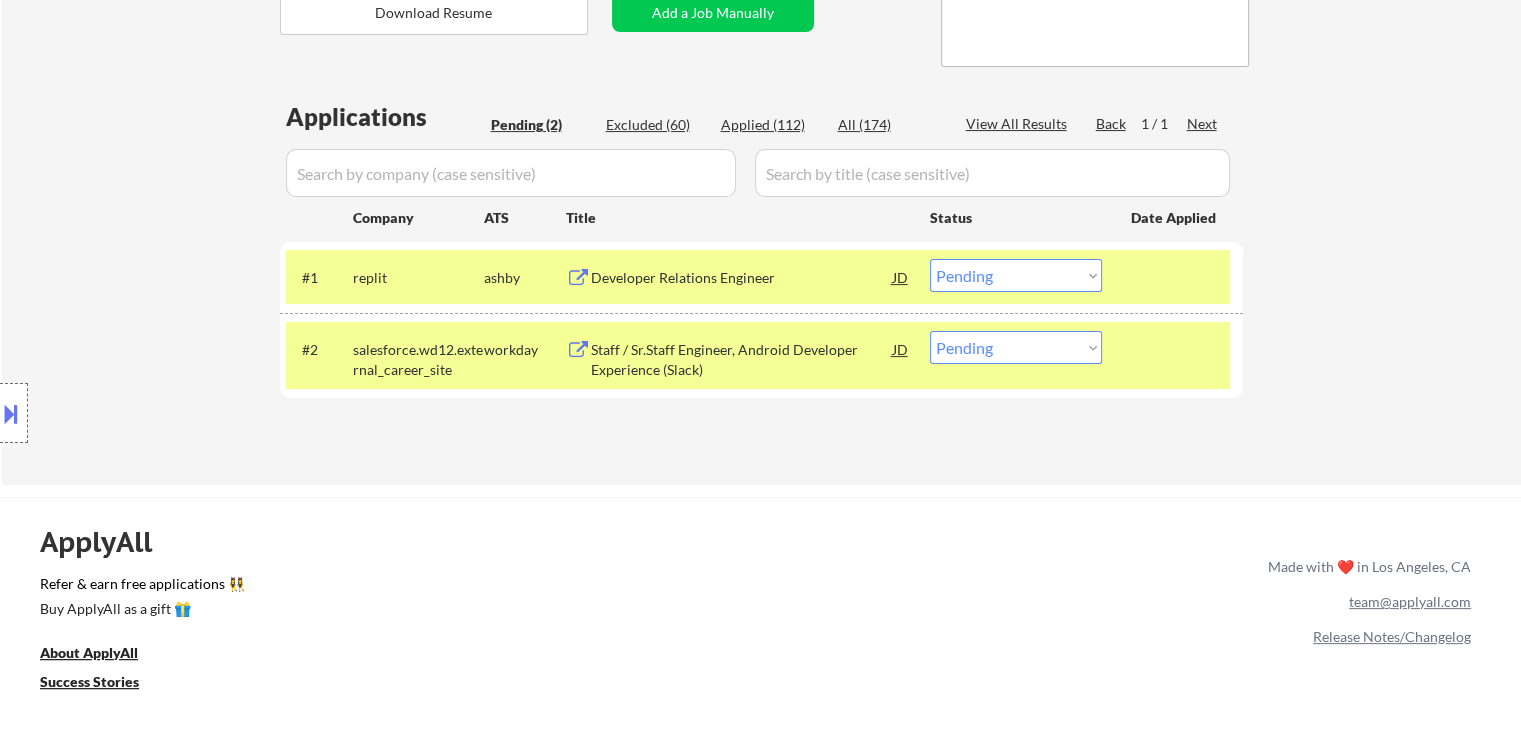 click at bounding box center (11, 413) 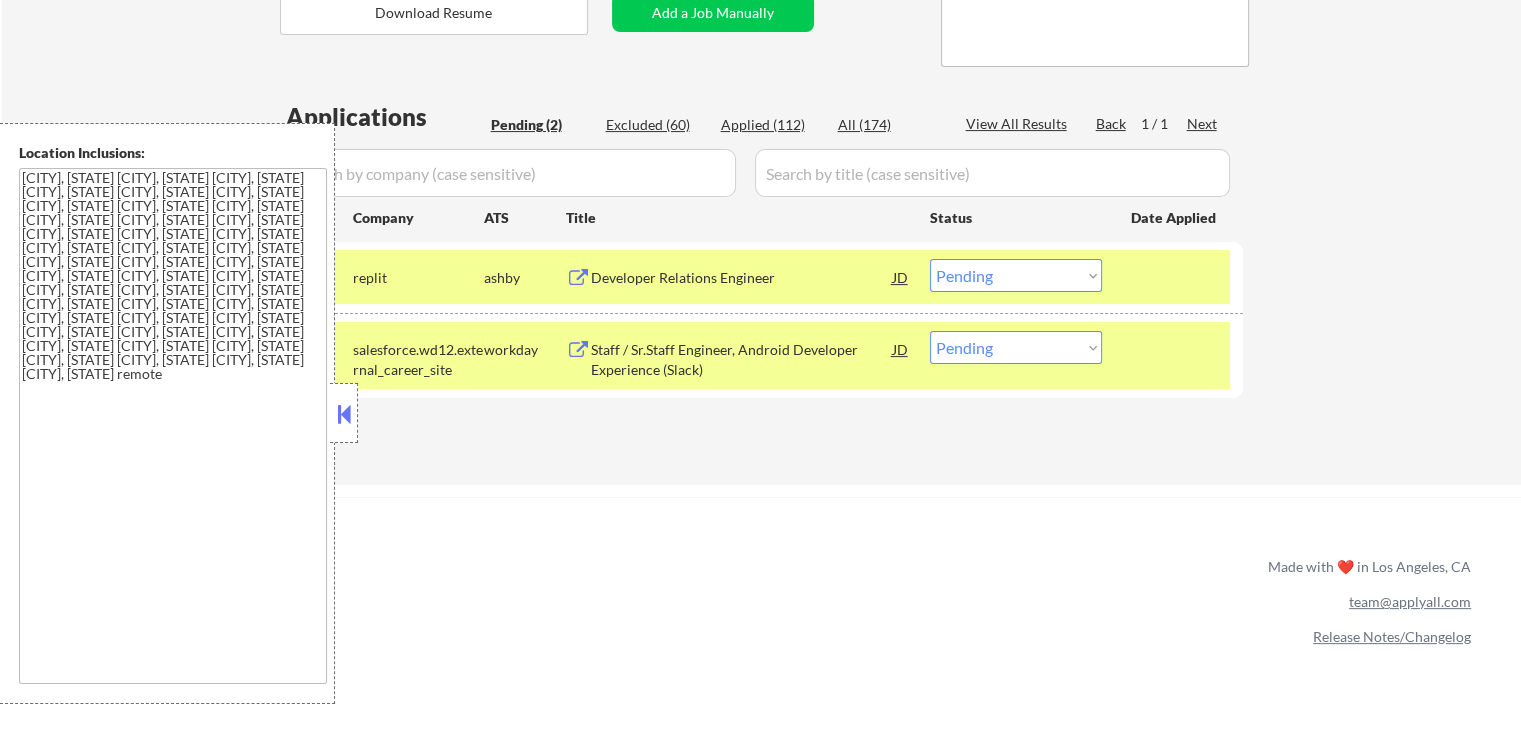 click at bounding box center [344, 414] 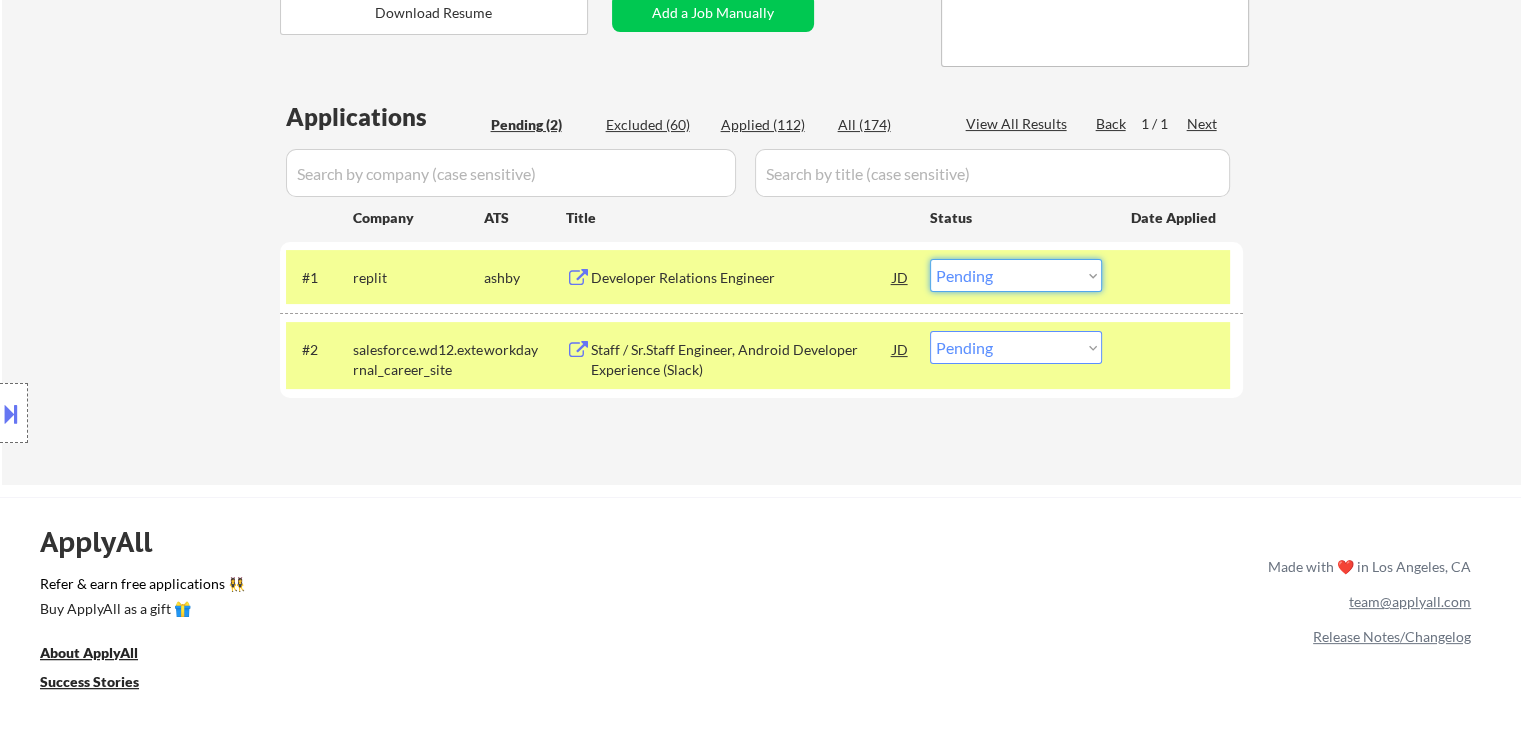 click on "Choose an option... Pending Applied Excluded (Questions) Excluded (Expired) Excluded (Location) Excluded (Bad Match) Excluded (Blocklist) Excluded (Salary) Excluded (Other)" at bounding box center [1016, 275] 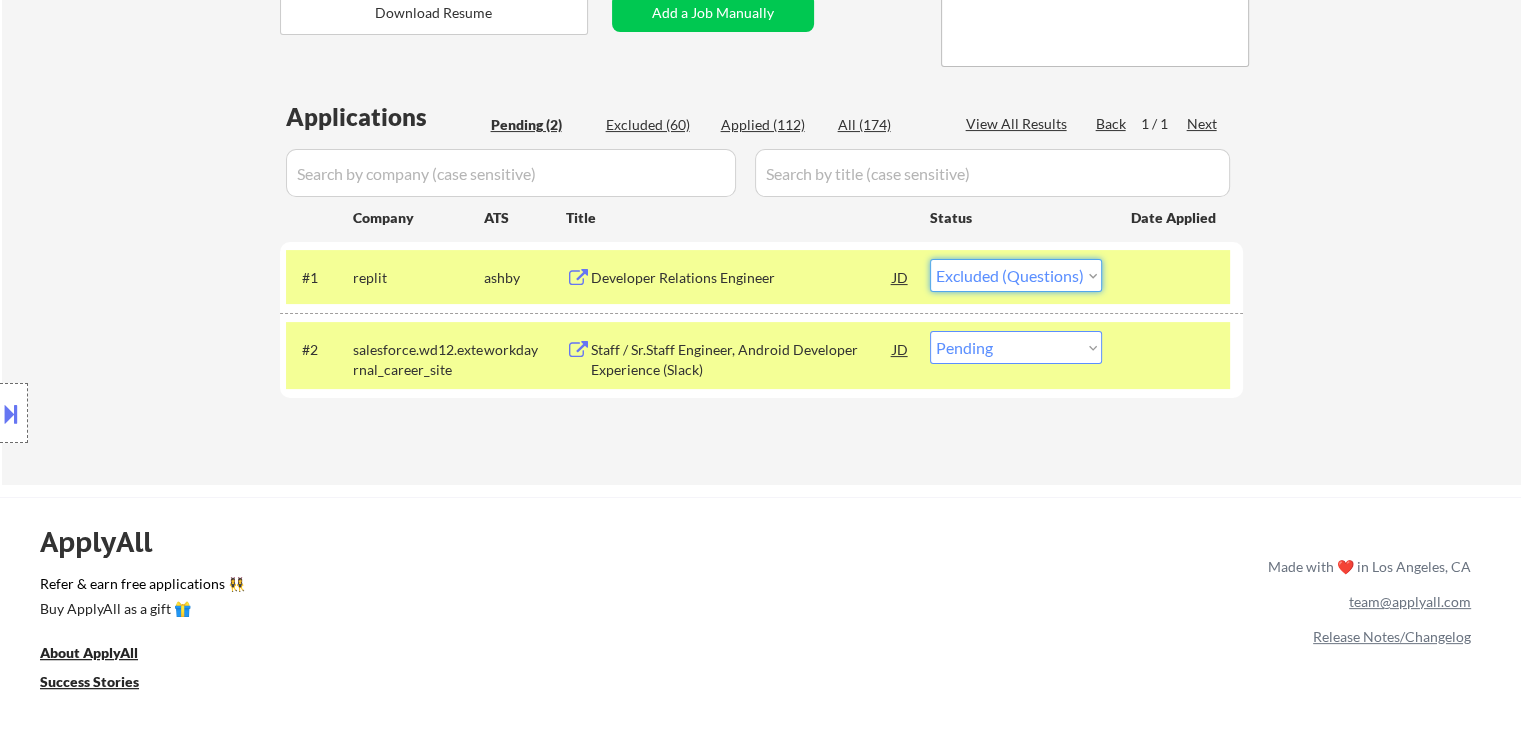 click on "Choose an option... Pending Applied Excluded (Questions) Excluded (Expired) Excluded (Location) Excluded (Bad Match) Excluded (Blocklist) Excluded (Salary) Excluded (Other)" at bounding box center [1016, 275] 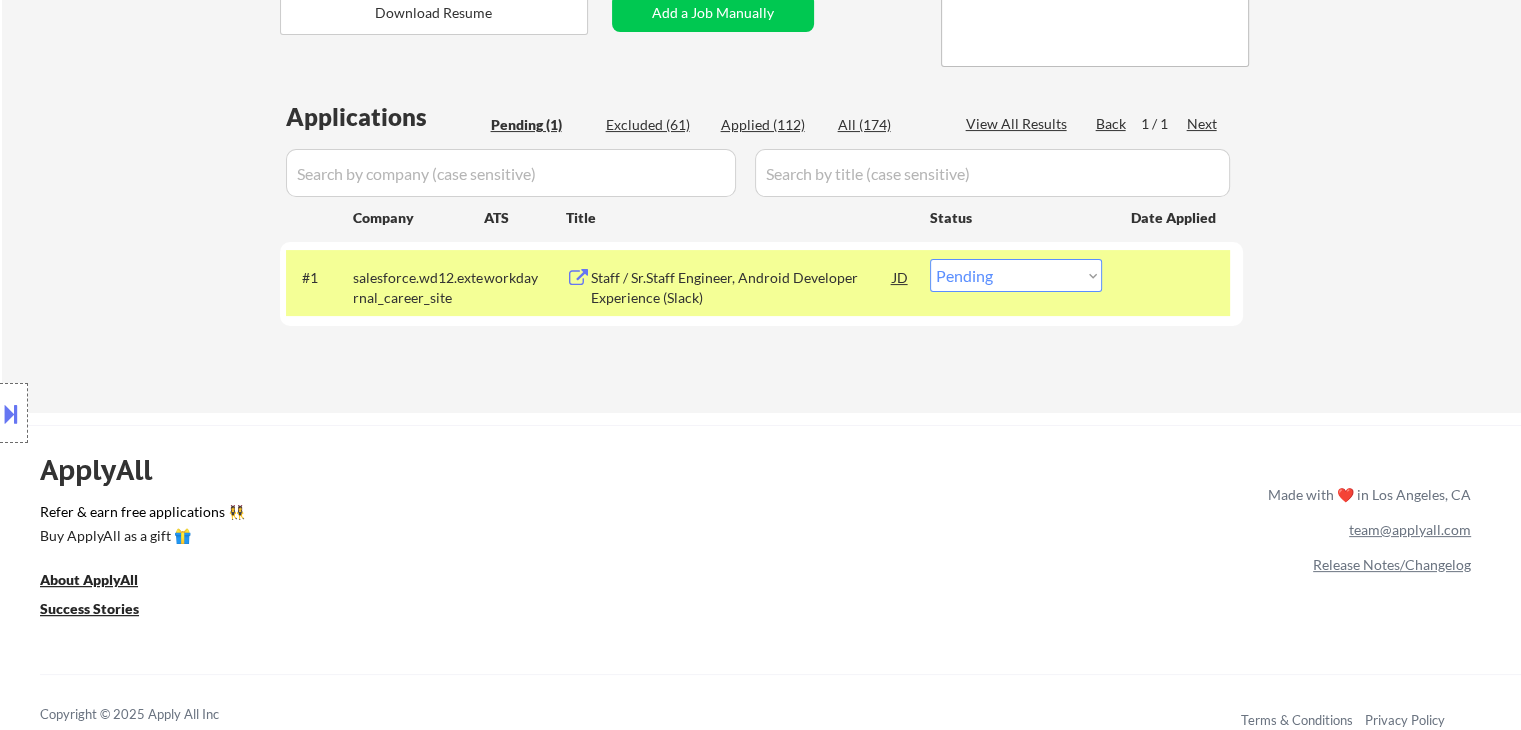 click at bounding box center (11, 413) 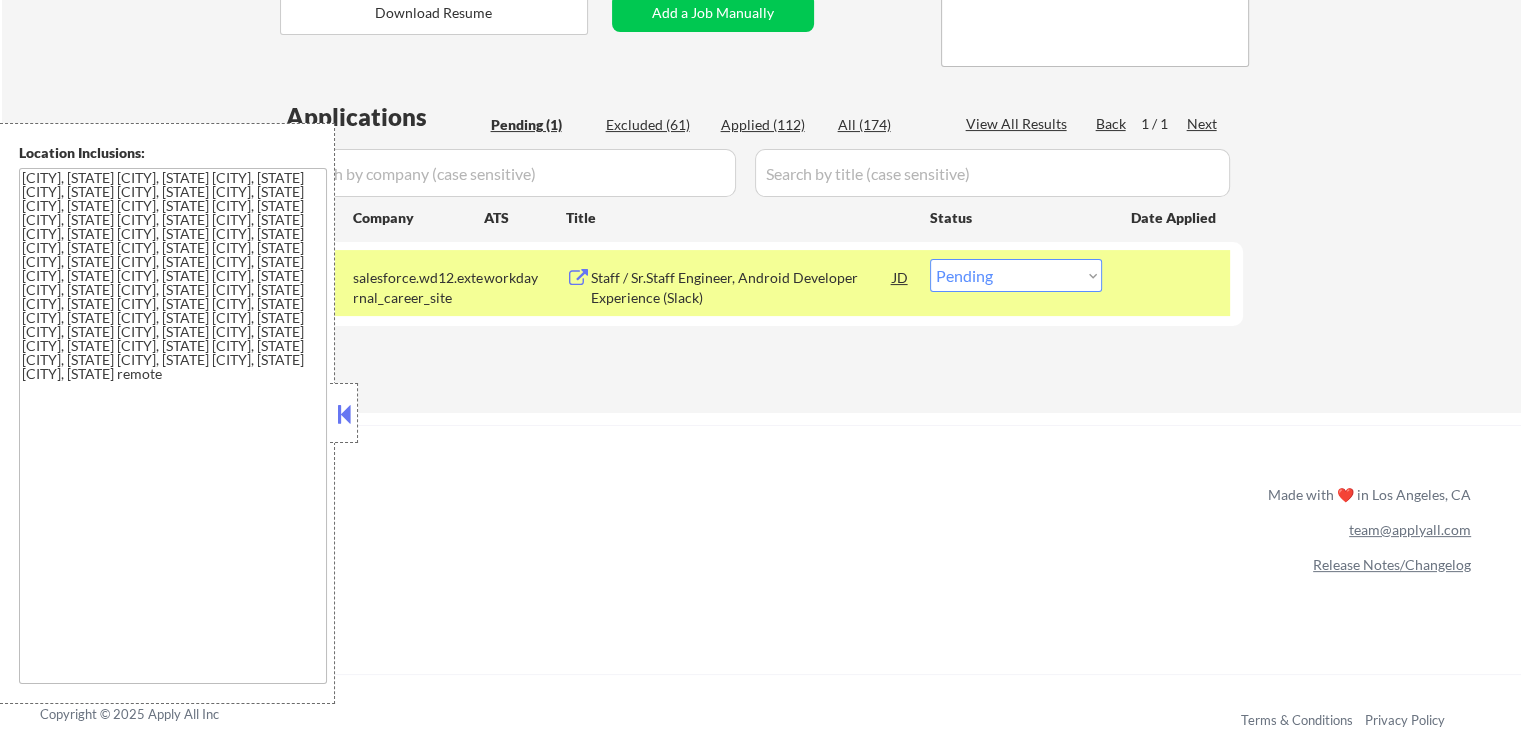 click at bounding box center [344, 414] 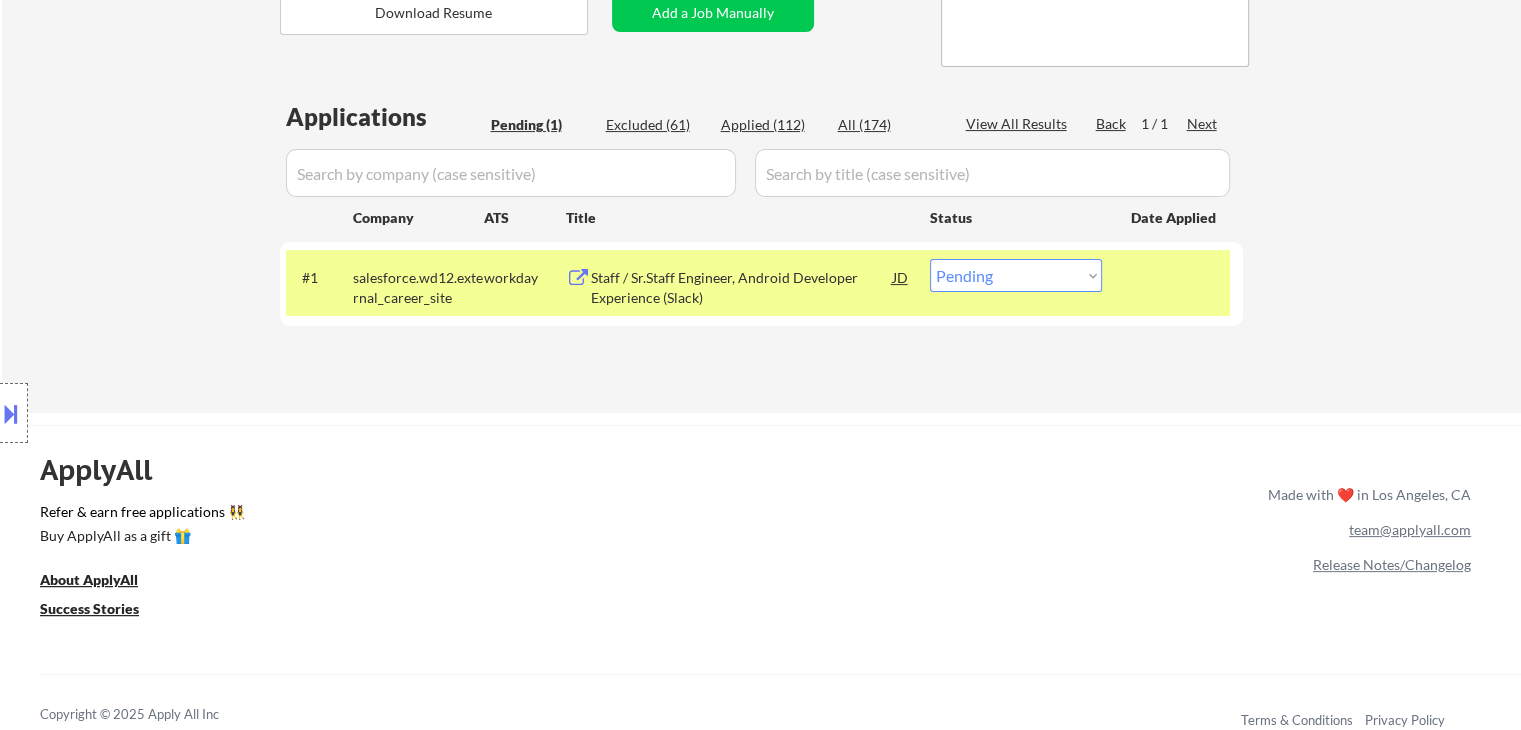 click on "Choose an option... Pending Applied Excluded (Questions) Excluded (Expired) Excluded (Location) Excluded (Bad Match) Excluded (Blocklist) Excluded (Salary) Excluded (Other)" at bounding box center (1016, 275) 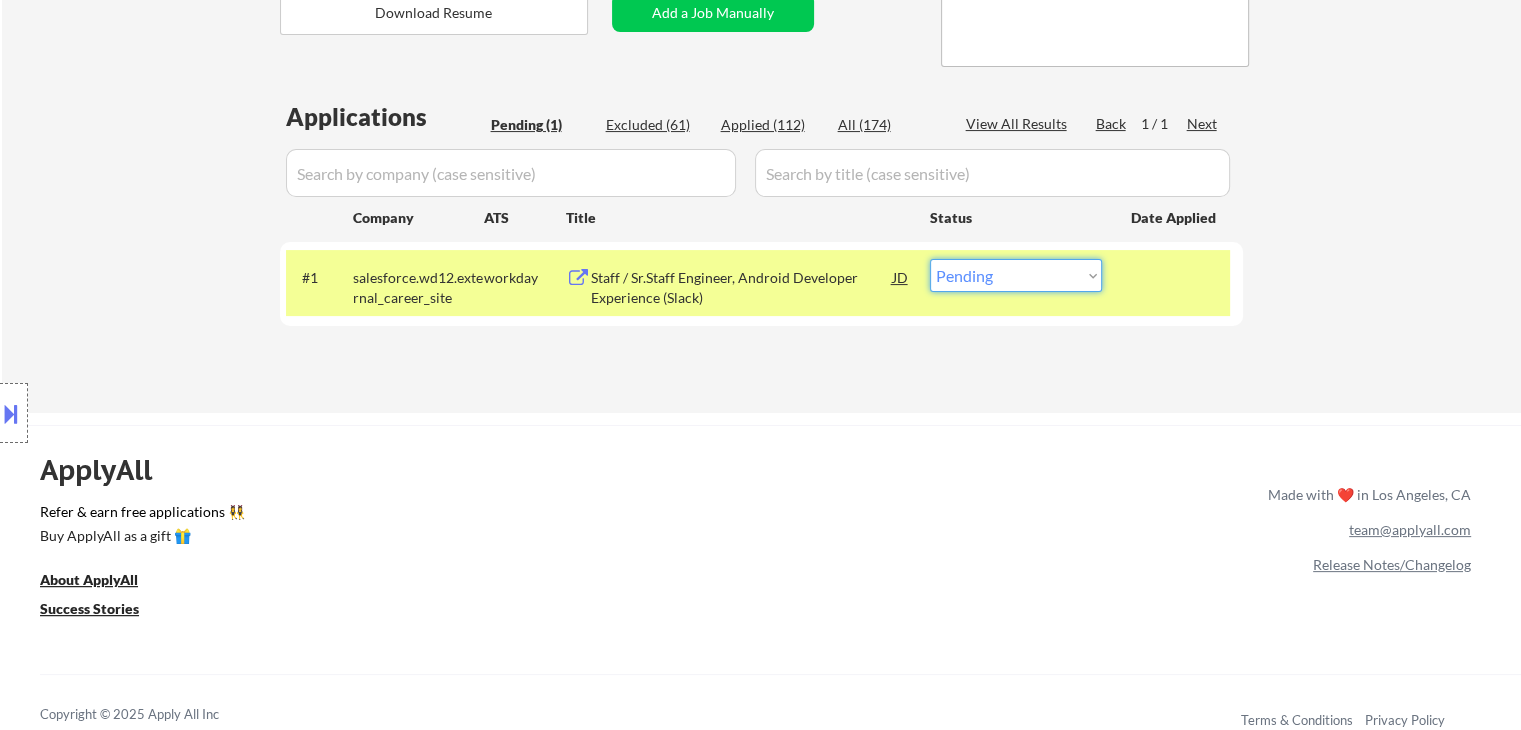 select on ""applied"" 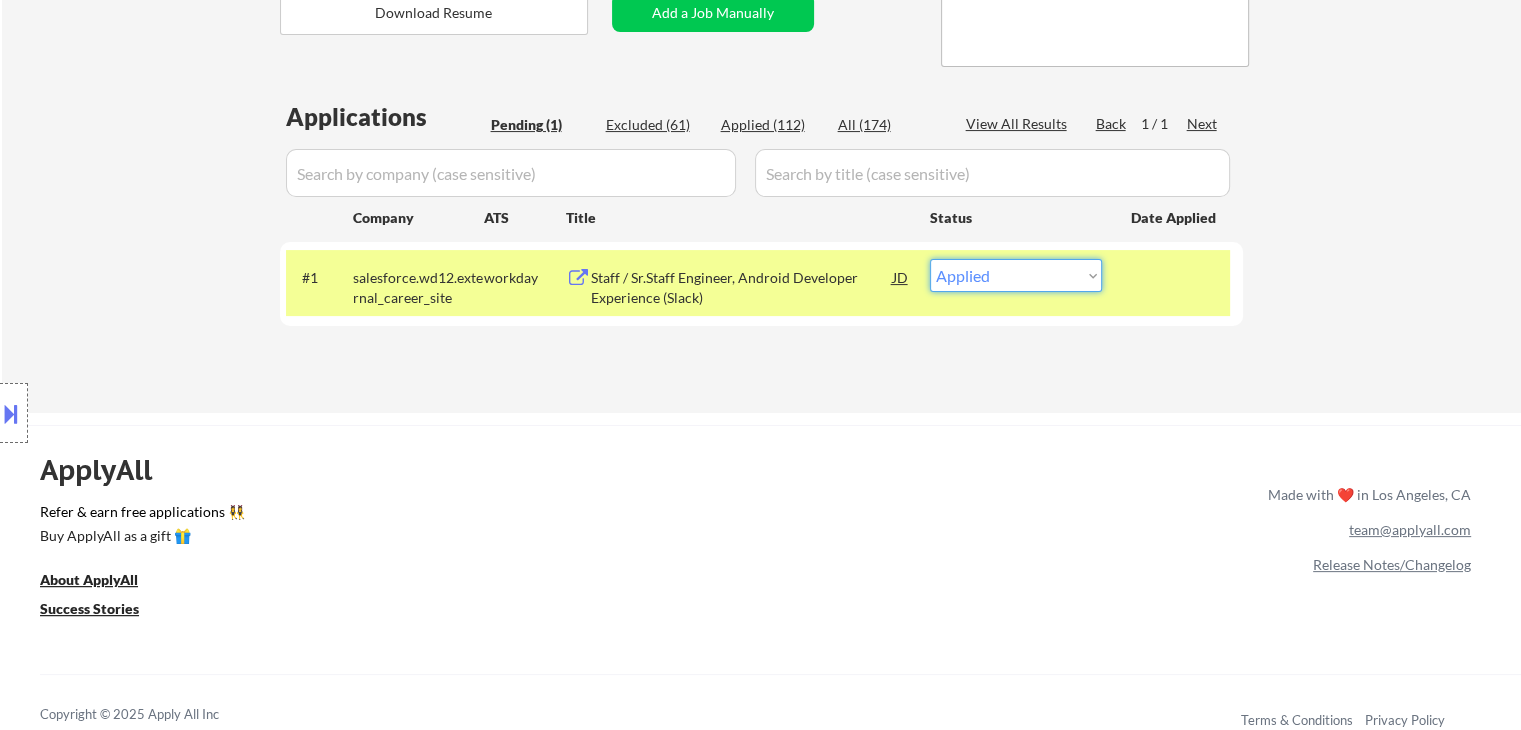 click on "Choose an option... Pending Applied Excluded (Questions) Excluded (Expired) Excluded (Location) Excluded (Bad Match) Excluded (Blocklist) Excluded (Salary) Excluded (Other)" at bounding box center (1016, 275) 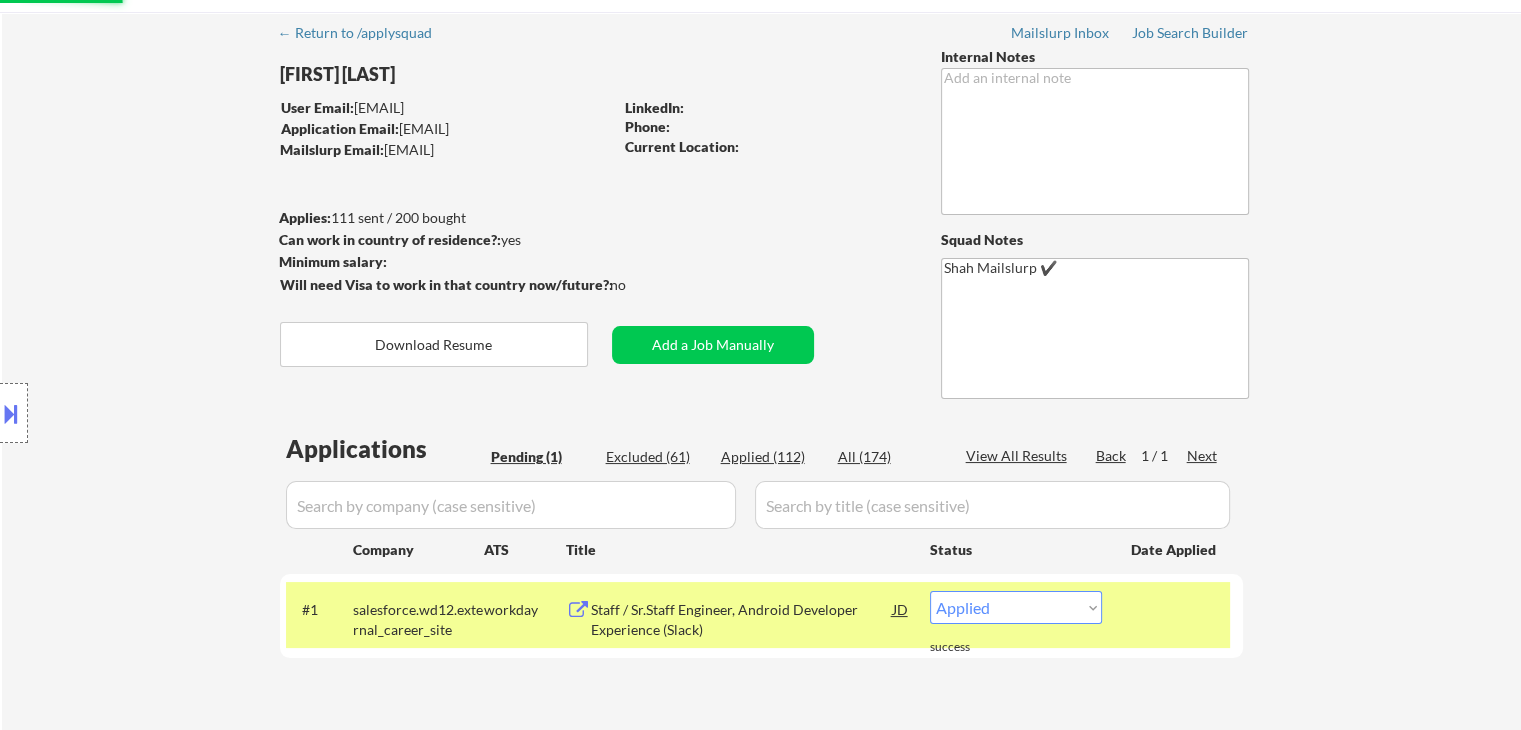 scroll, scrollTop: 100, scrollLeft: 0, axis: vertical 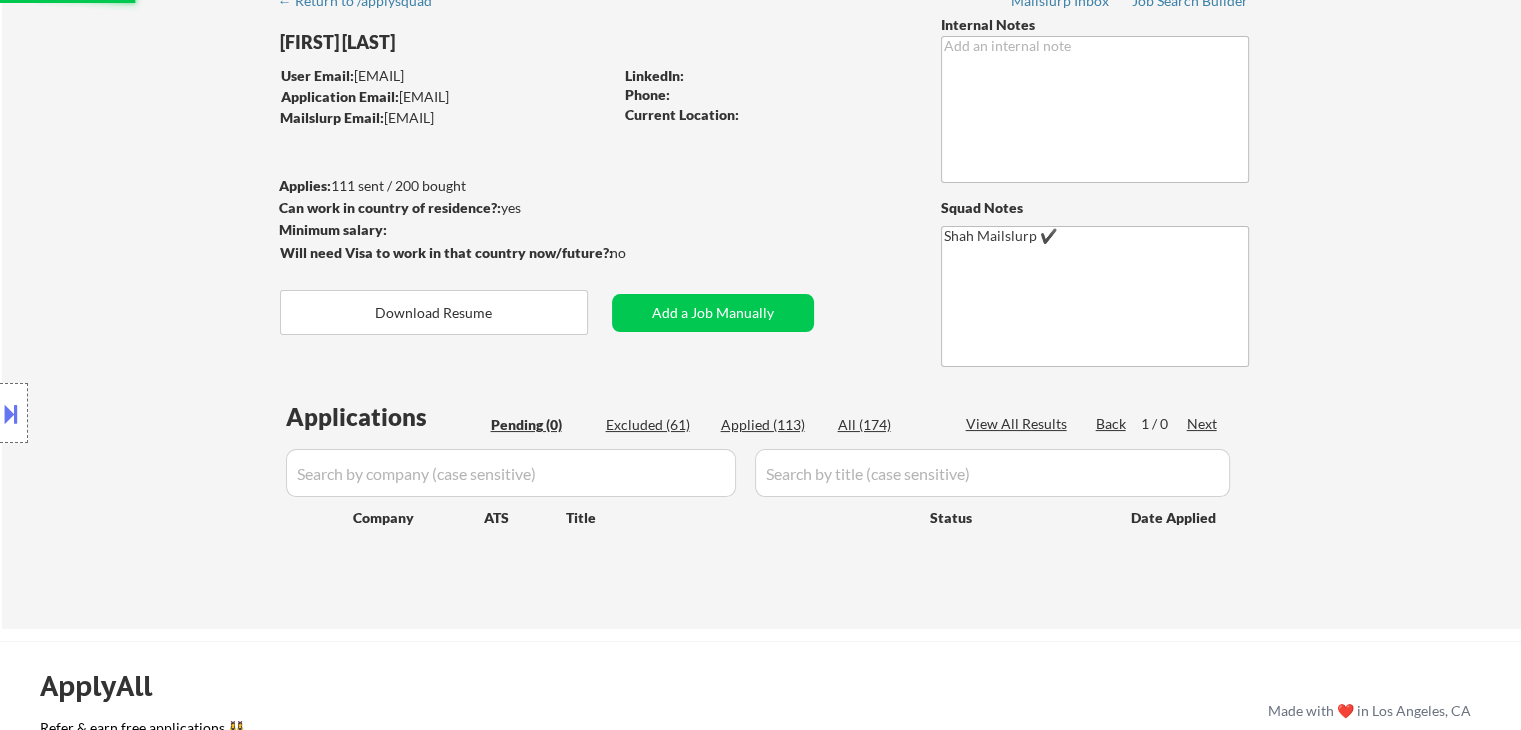 click on "Applied (113)" at bounding box center (771, 425) 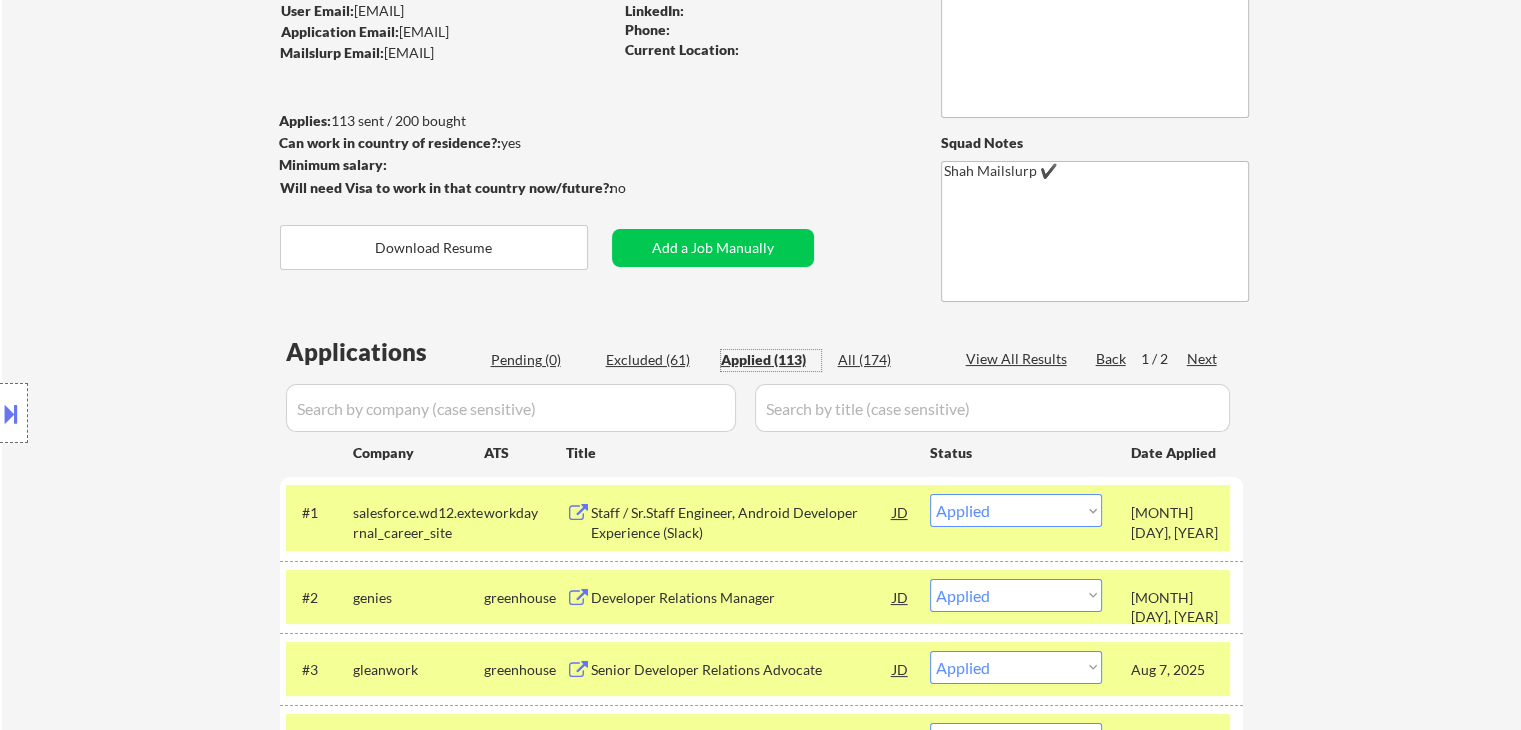 scroll, scrollTop: 200, scrollLeft: 0, axis: vertical 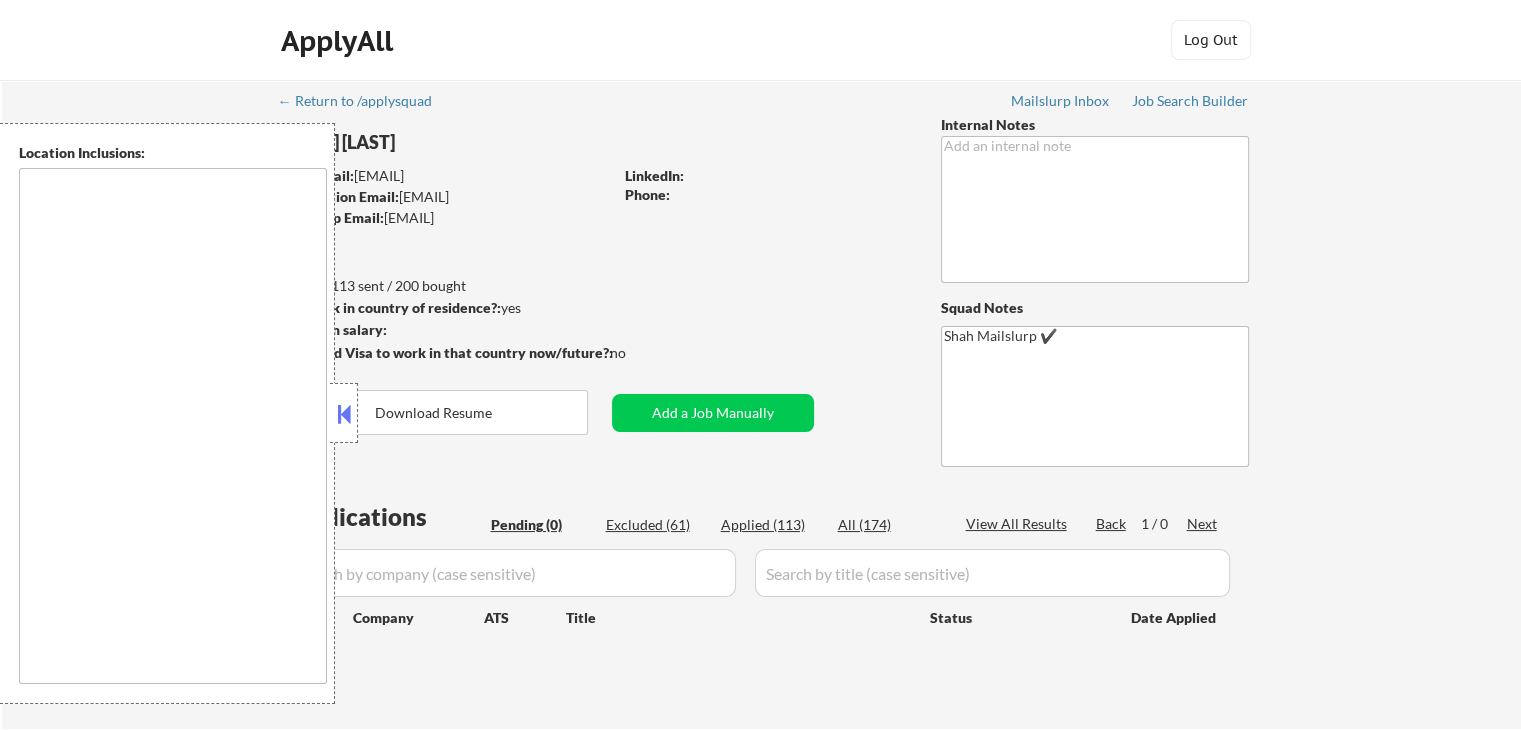 type on "[CITY], [STATE]   [CITY], [STATE]   [CITY], [STATE]   [CITY], [STATE]   [CITY], [STATE]   [CITY], [STATE]   [CITY], [STATE]   [CITY], [STATE]   [CITY], [STATE]   [CITY], [STATE]   [CITY], [STATE]   [CITY], [STATE]   [CITY], [STATE]   [CITY], [STATE]   [CITY], [STATE]   [CITY], [STATE]   [CITY], [STATE]   [CITY], [STATE]   [CITY], [STATE]   [CITY], [STATE]   [CITY], [STATE]   [CITY], [STATE]   [CITY], [STATE]   [CITY], [STATE]   [CITY], [STATE]   [CITY], [STATE]   [CITY], [STATE]   [CITY], [STATE]   [CITY], [STATE]   [CITY], [STATE]   [CITY], [STATE]   [CITY], [STATE]   [CITY], [STATE]   [CITY], [STATE]   [CITY], [STATE]   [CITY], [STATE]   [CITY], [STATE]   [CITY], [STATE]   [CITY], [STATE]   [CITY], [STATE]   [CITY], [STATE]   [CITY], [STATE]   [CITY], [STATE]   [CITY], [STATE]   [CITY], [STATE]   [CITY], [STATE]   [CITY], [STATE]   remote" 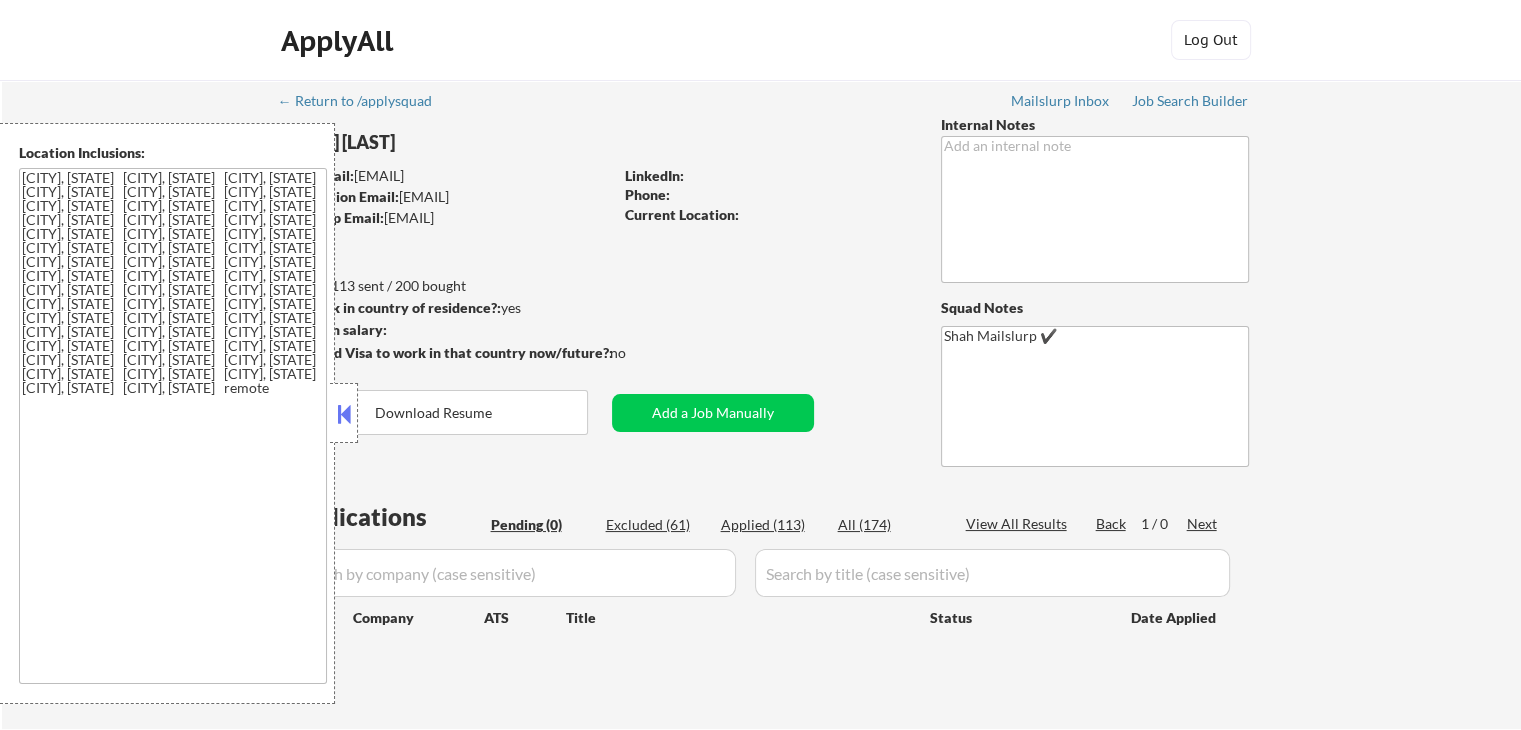 click at bounding box center (344, 414) 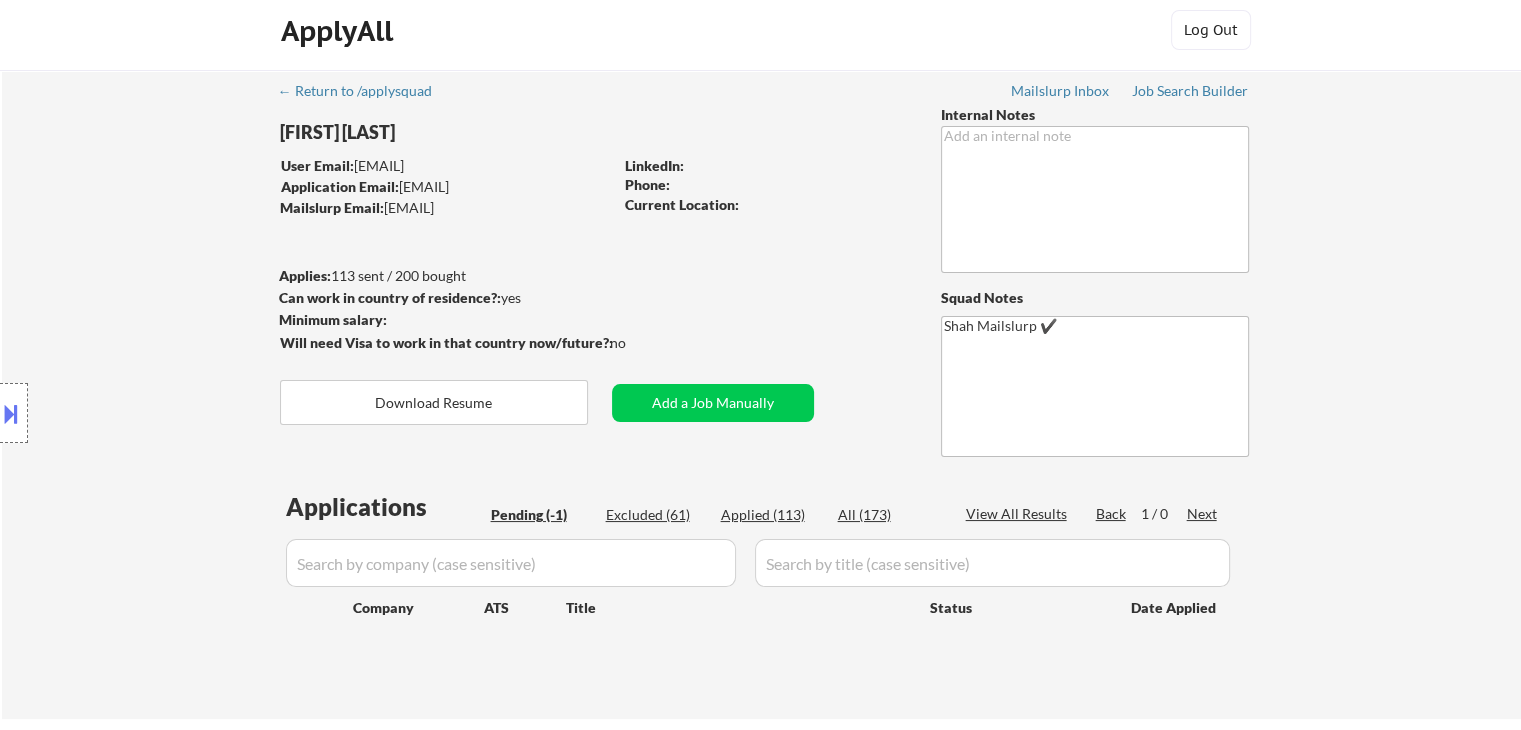 scroll, scrollTop: 0, scrollLeft: 0, axis: both 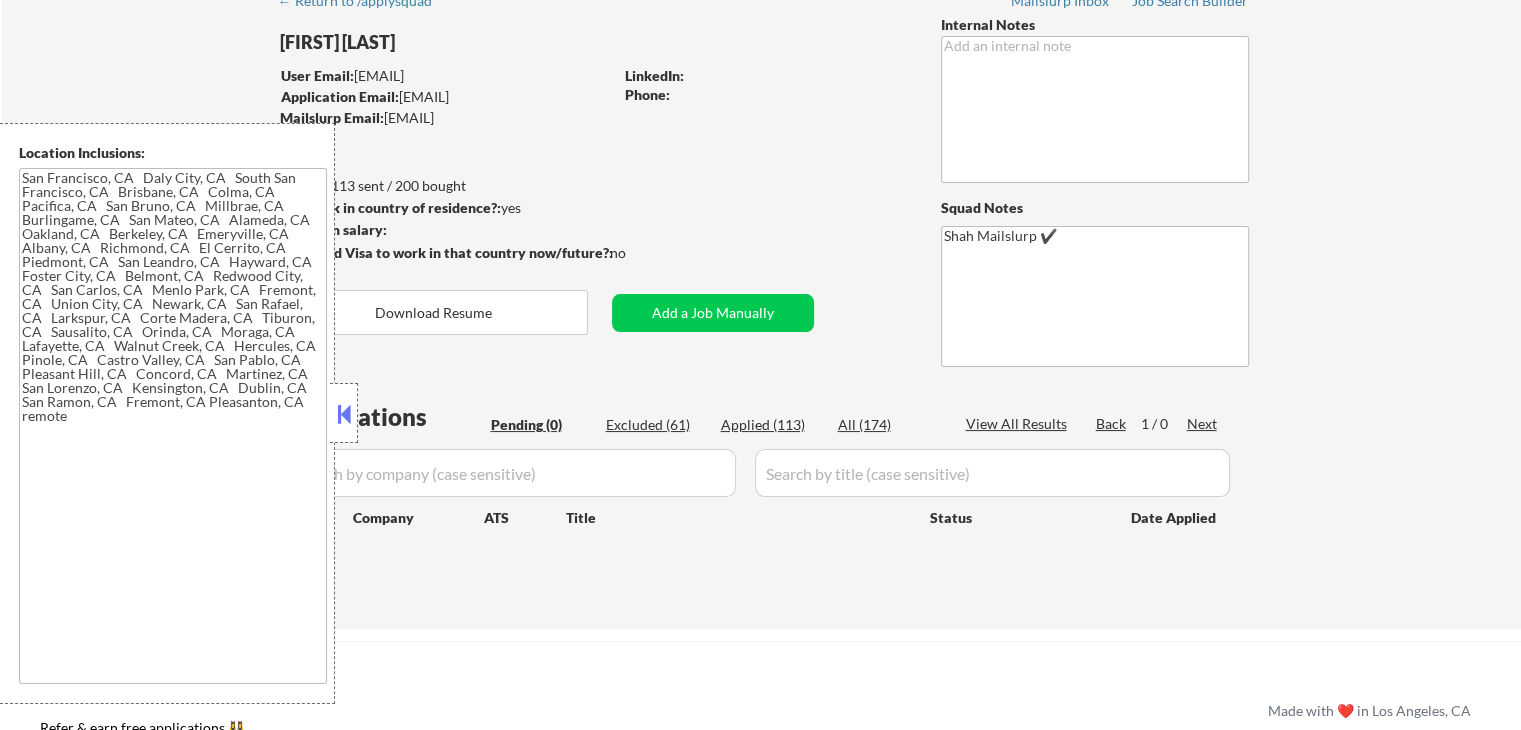 type on "[CITY], [STATE] [CITY], [STATE] [CITY], [STATE] [CITY], [STATE] [CITY], [STATE] [CITY], [STATE] [CITY], [STATE] [CITY], [STATE] [CITY], [STATE] [CITY], [STATE] [CITY], [STATE] [CITY], [STATE] [CITY], [STATE] [CITY], [STATE] [CITY], [STATE] [CITY], [STATE] [CITY], [STATE] [CITY], [STATE] [CITY], [STATE] [CITY], [STATE] [CITY], [STATE] [CITY], [STATE] [CITY], [STATE] [CITY], [STATE] [CITY], [STATE] [CITY], [STATE] [CITY], [STATE] [CITY], [STATE] [CITY], [STATE] [CITY], [STATE] [CITY], [STATE] [CITY], [STATE] [CITY], [STATE] [CITY], [STATE] [CITY], [STATE] [CITY], [STATE] [CITY], [STATE] [CITY], [STATE] [CITY], [STATE] [CITY], [STATE] [CITY], [STATE] [CITY], [STATE] [CITY], [STATE] remote" 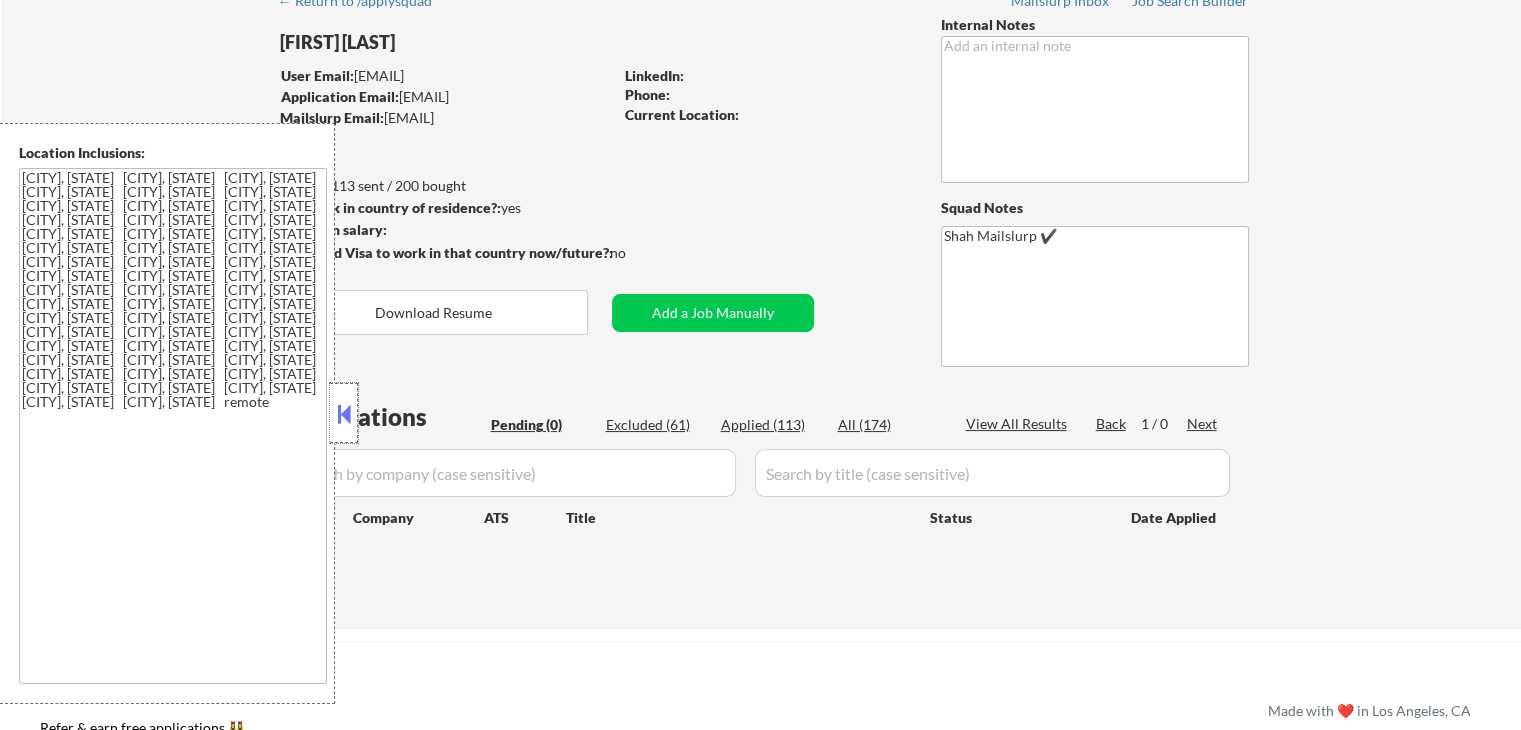 click at bounding box center [344, 413] 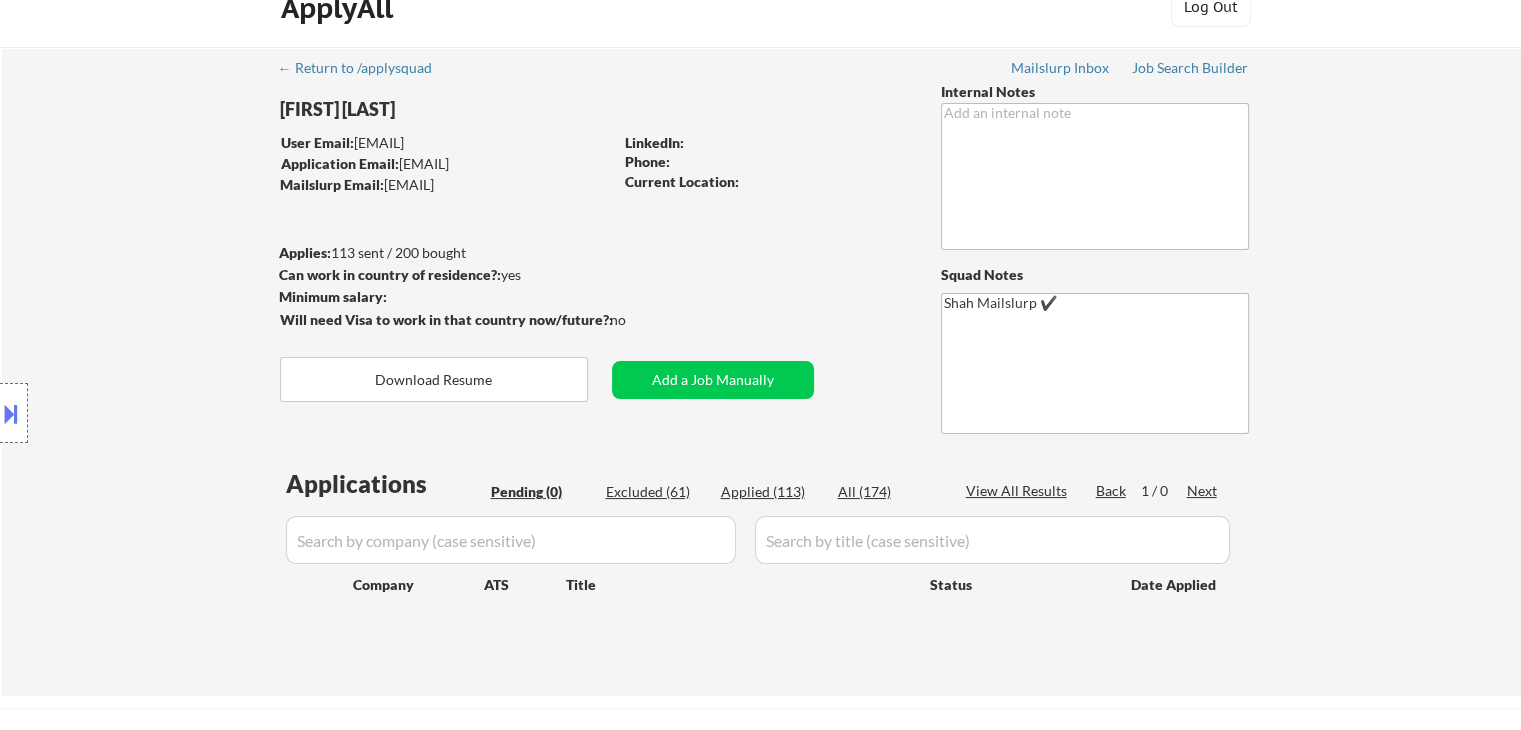 scroll, scrollTop: 0, scrollLeft: 0, axis: both 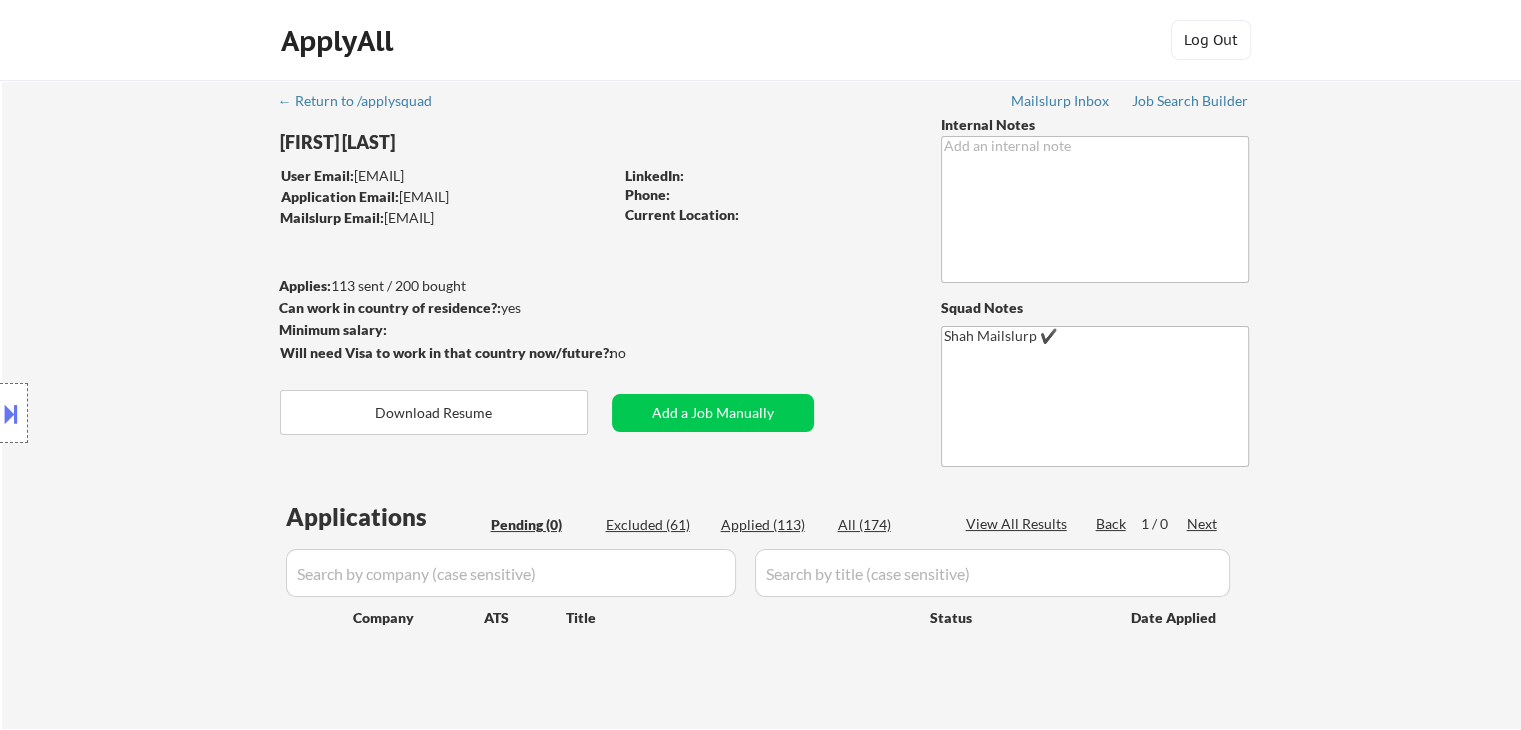click on "Location Inclusions: San Francisco, CA   Daly City, CA   South San Francisco, CA   Brisbane, CA   Colma, CA   Pacifica, CA   San Bruno, CA   Millbrae, CA   Burlingame, CA   San Mateo, CA   Alameda, CA   Oakland, CA   Berkeley, CA   Emeryville, CA   Albany, CA   Richmond, CA   El Cerrito, CA   Piedmont, CA   San Leandro, CA   Hayward, CA   Foster City, CA   Belmont, CA   Redwood City, CA   San Carlos, CA   Menlo Park, CA   Fremont, CA   Union City, CA   Newark, CA   San Rafael, CA   Larkspur, CA   Corte Madera, CA   Tiburon, CA   Sausalito, CA   Orinda, CA   Moraga, CA   Lafayette, CA   Walnut Creek, CA   Hercules, CA   Pinole, CA   Castro Valley, CA   San Pablo, CA   Pleasant Hill, CA   Concord, CA   Martinez, CA   San Lorenzo, CA   Kensington, CA   Dublin, CA   San Ramon, CA   Fremont, CA Pleasanton, CA   remote" at bounding box center [179, 413] 